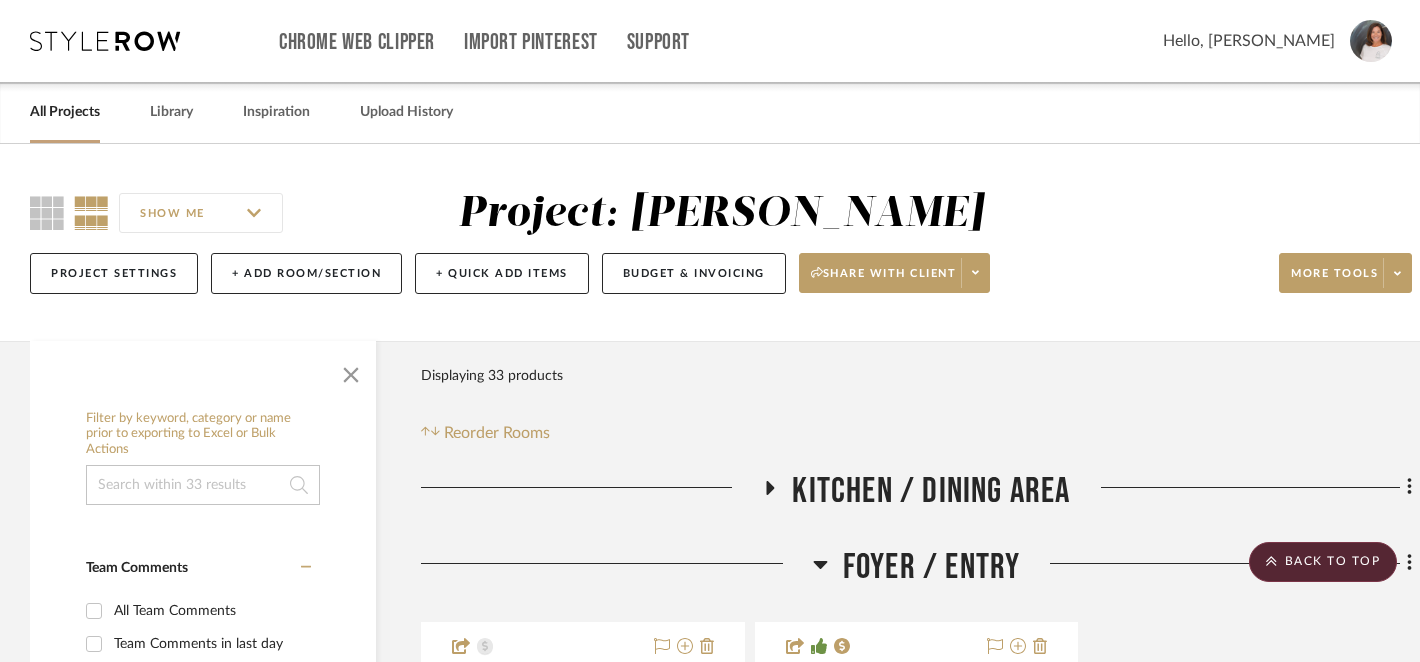 scroll, scrollTop: 1706, scrollLeft: 0, axis: vertical 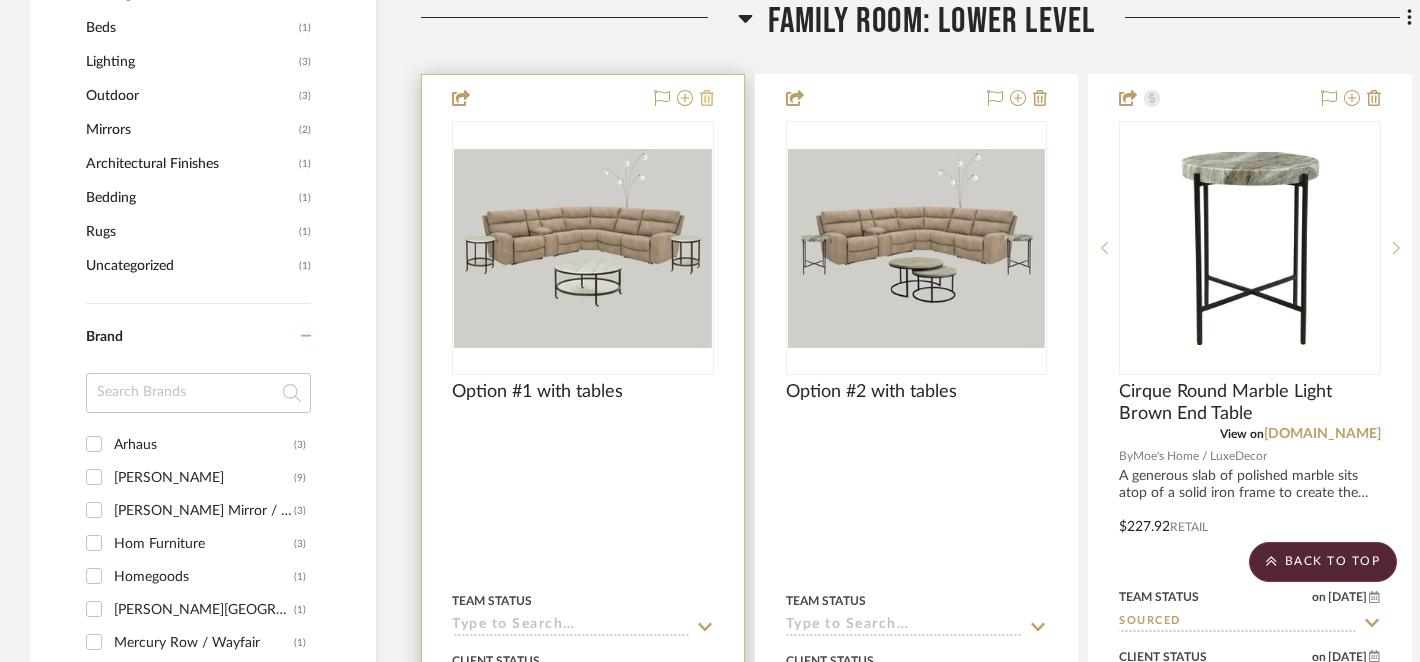 click 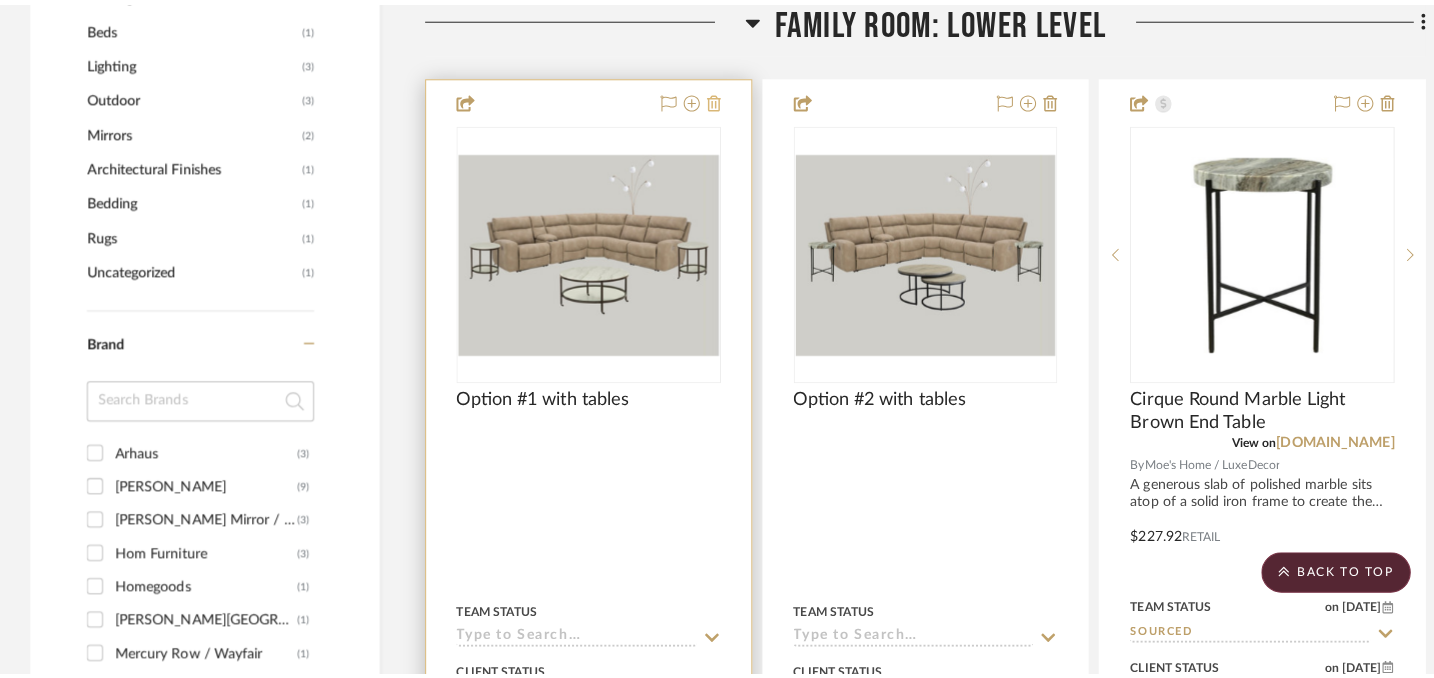 scroll, scrollTop: 0, scrollLeft: 0, axis: both 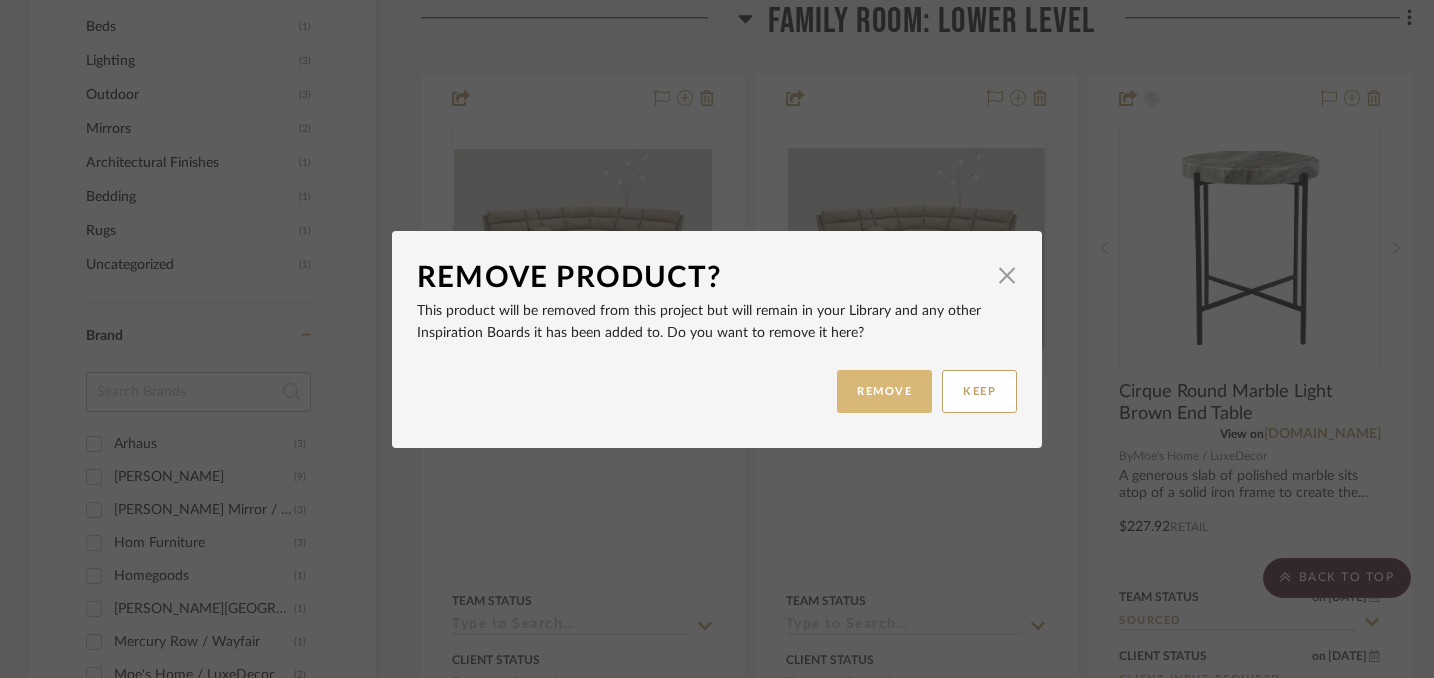 click on "REMOVE" at bounding box center [884, 391] 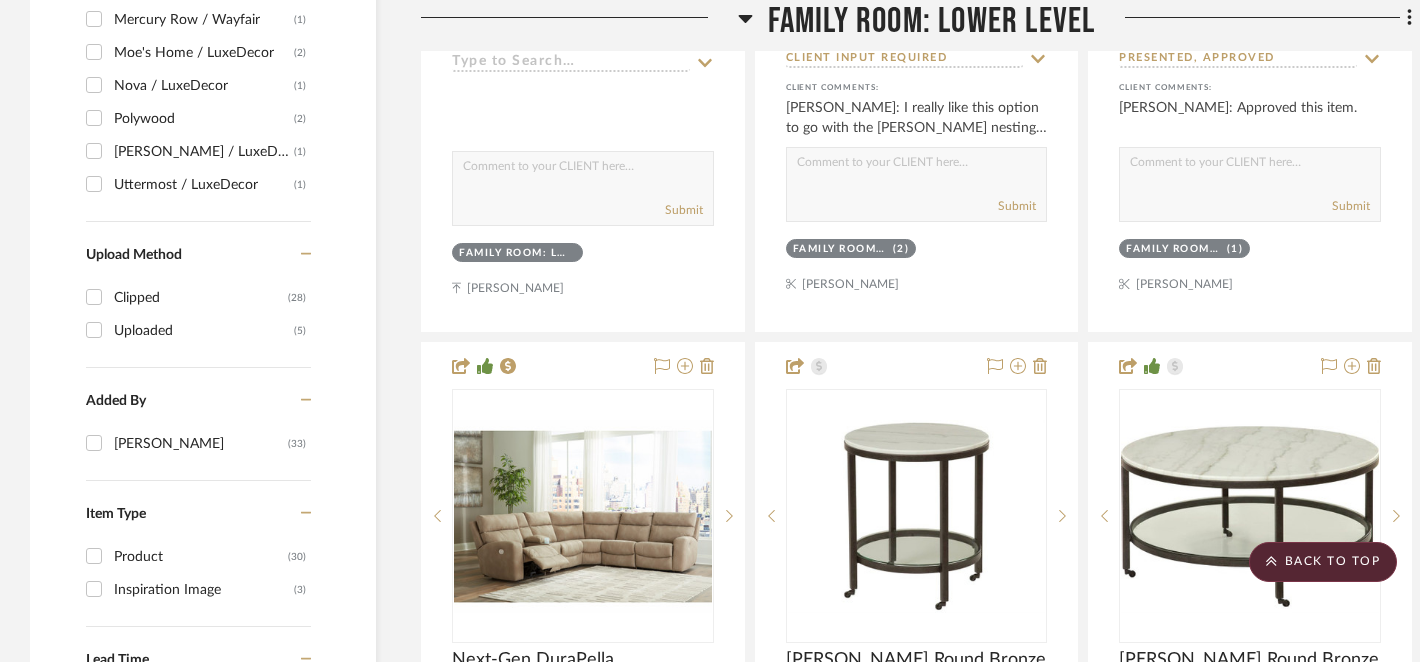 scroll, scrollTop: 2324, scrollLeft: 0, axis: vertical 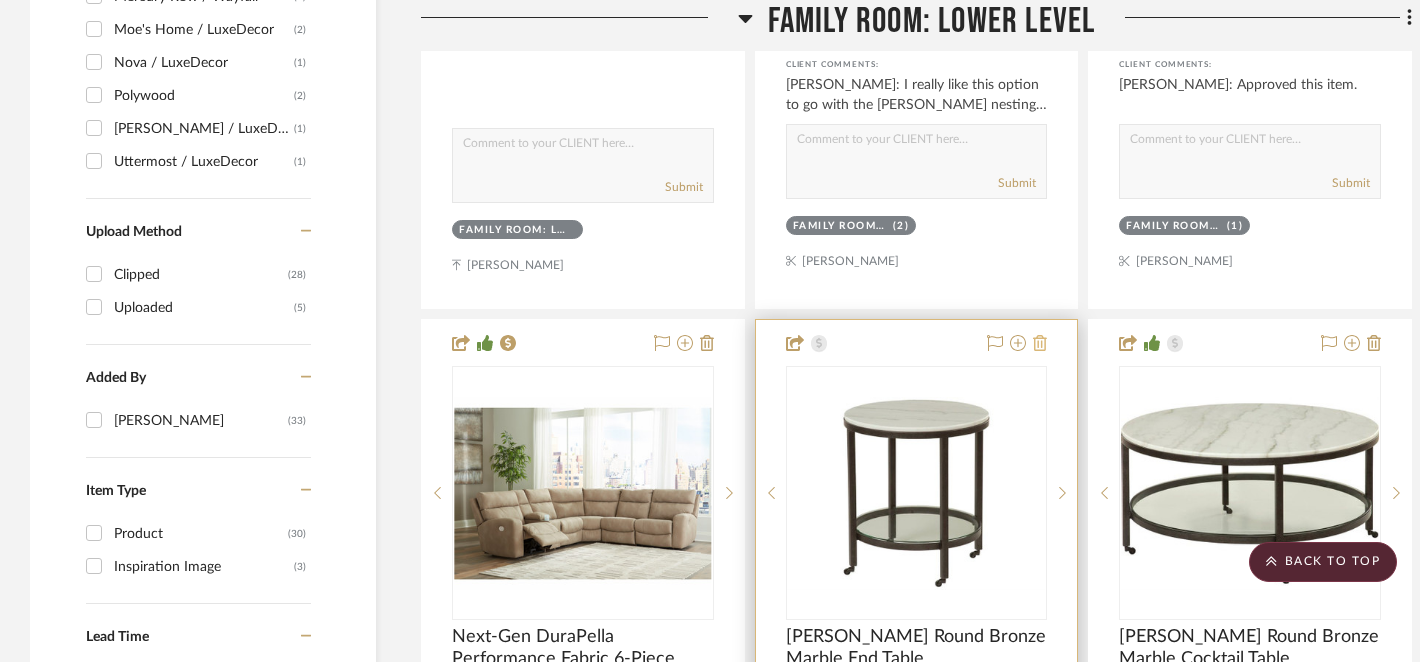 click 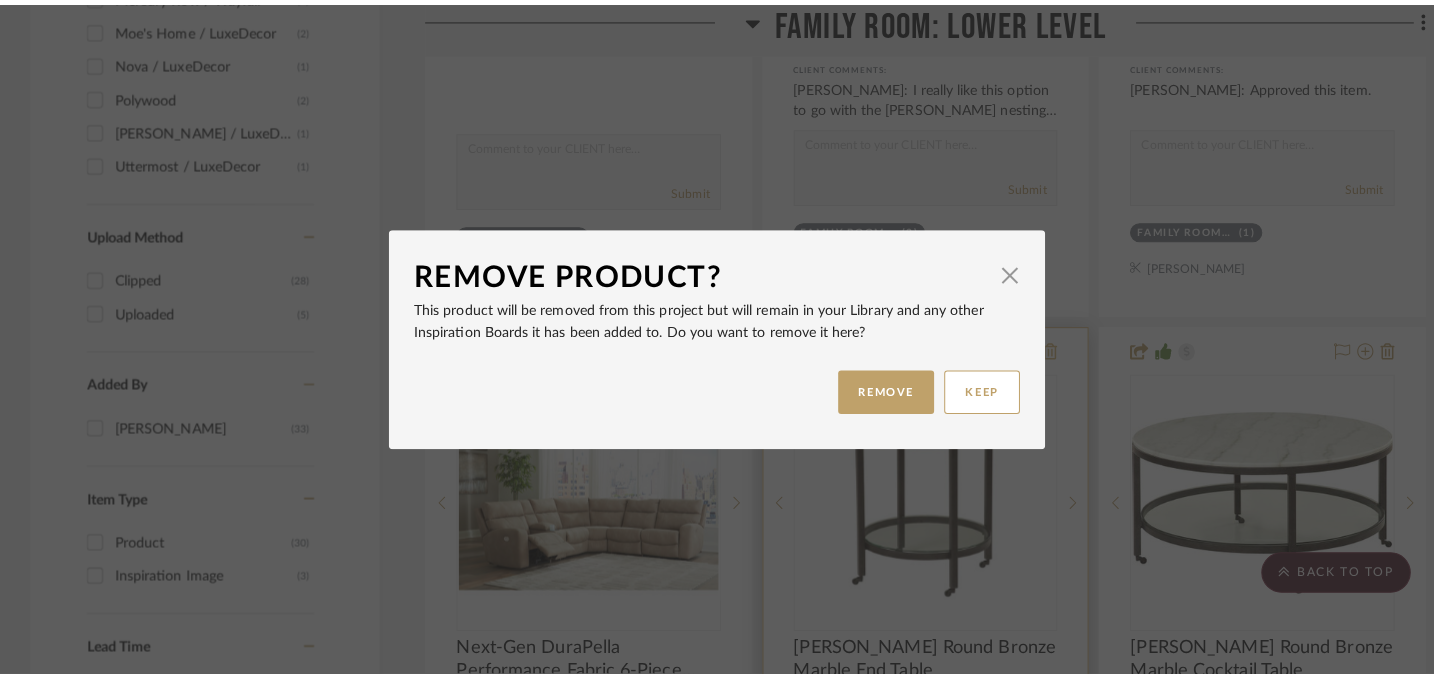 scroll, scrollTop: 0, scrollLeft: 0, axis: both 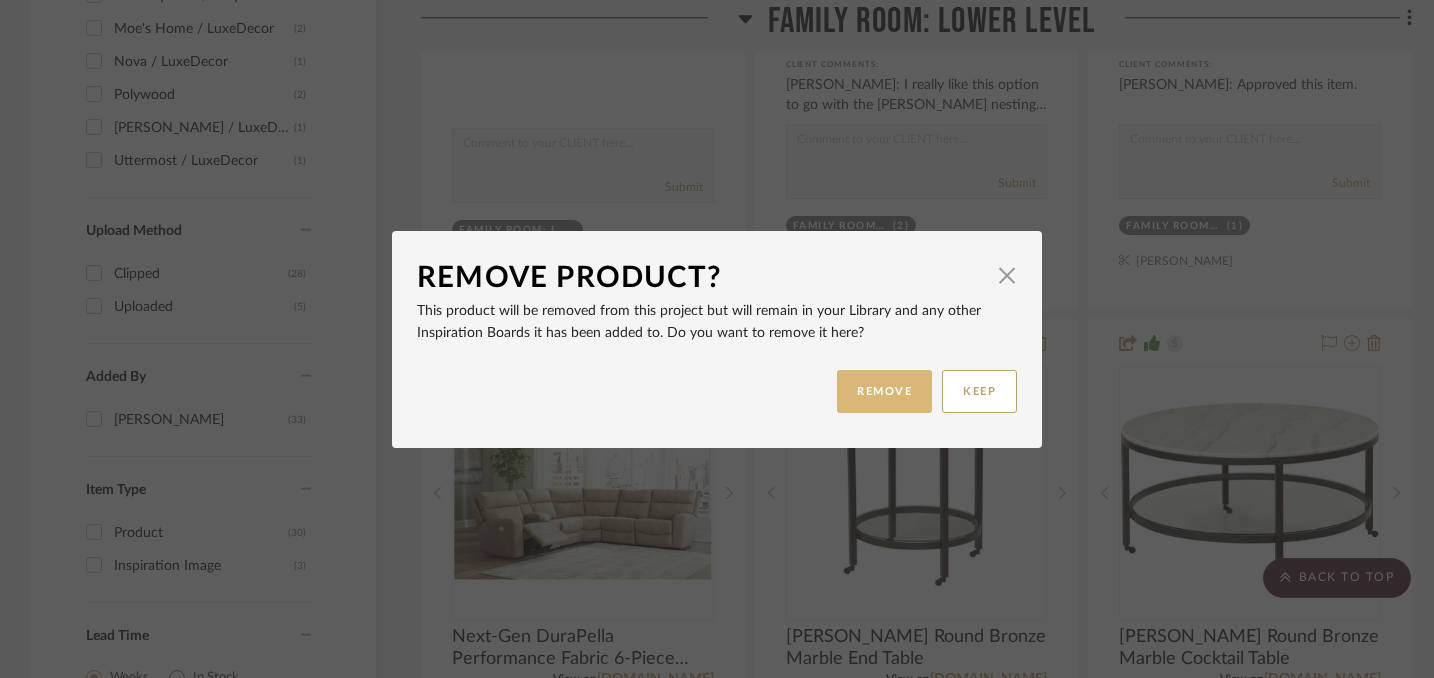 click on "REMOVE" at bounding box center [884, 391] 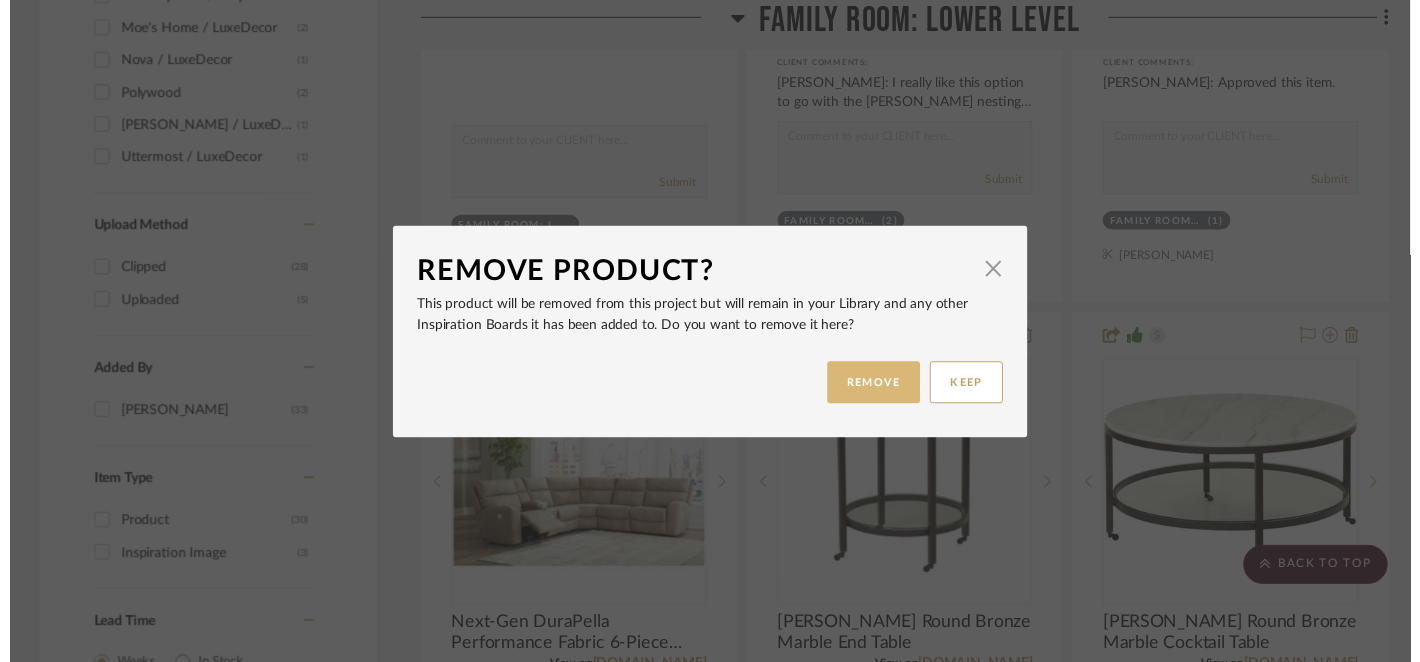 scroll, scrollTop: 2324, scrollLeft: 0, axis: vertical 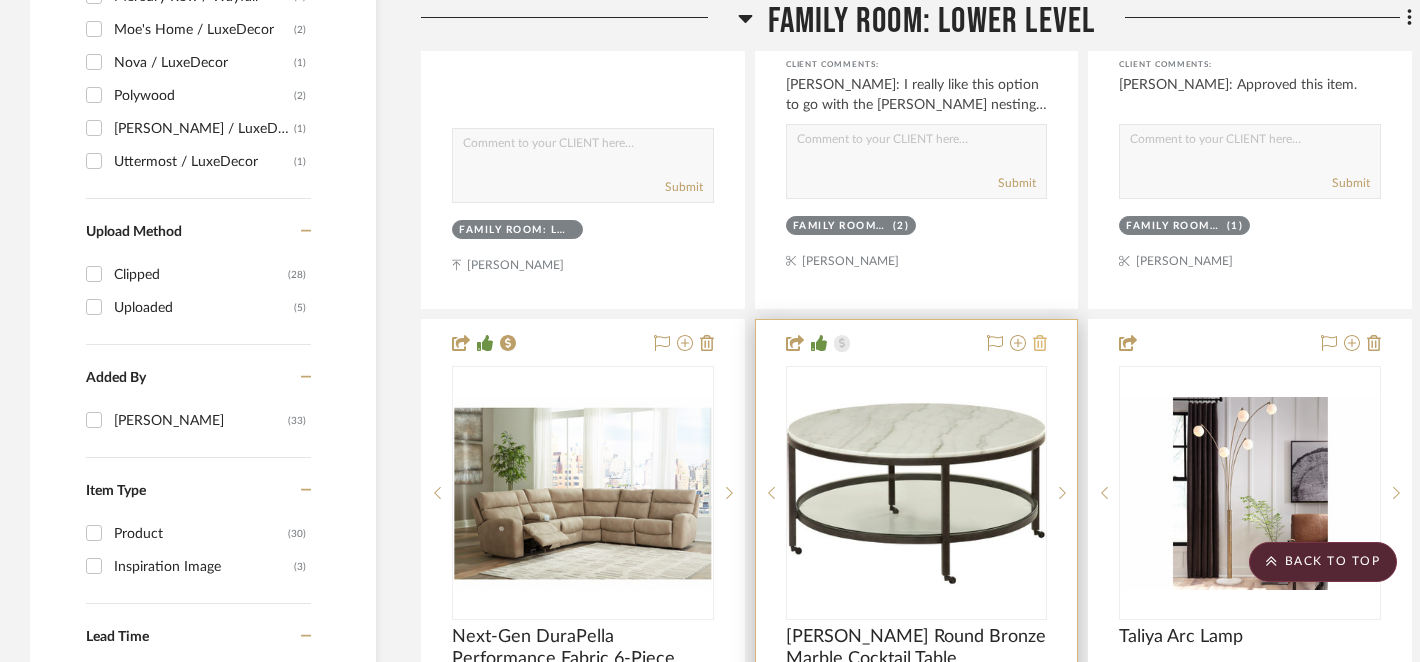 click 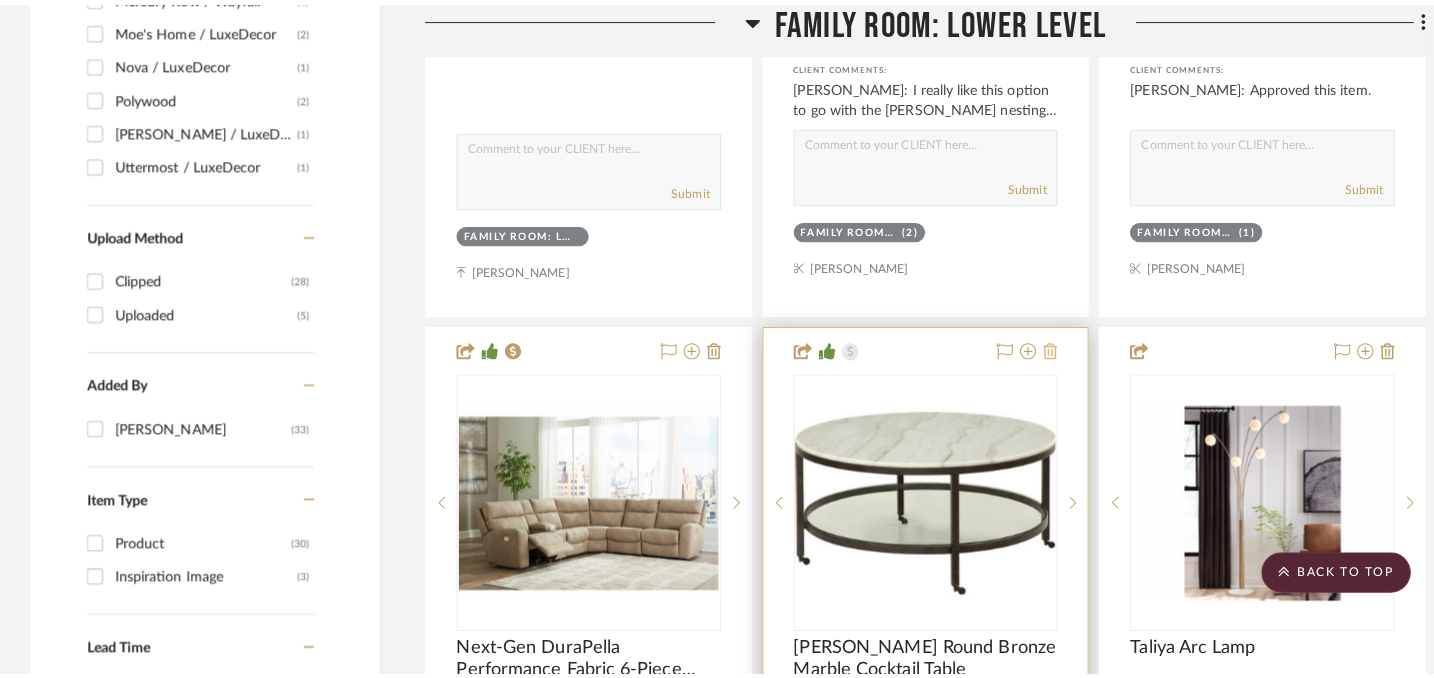 scroll, scrollTop: 0, scrollLeft: 0, axis: both 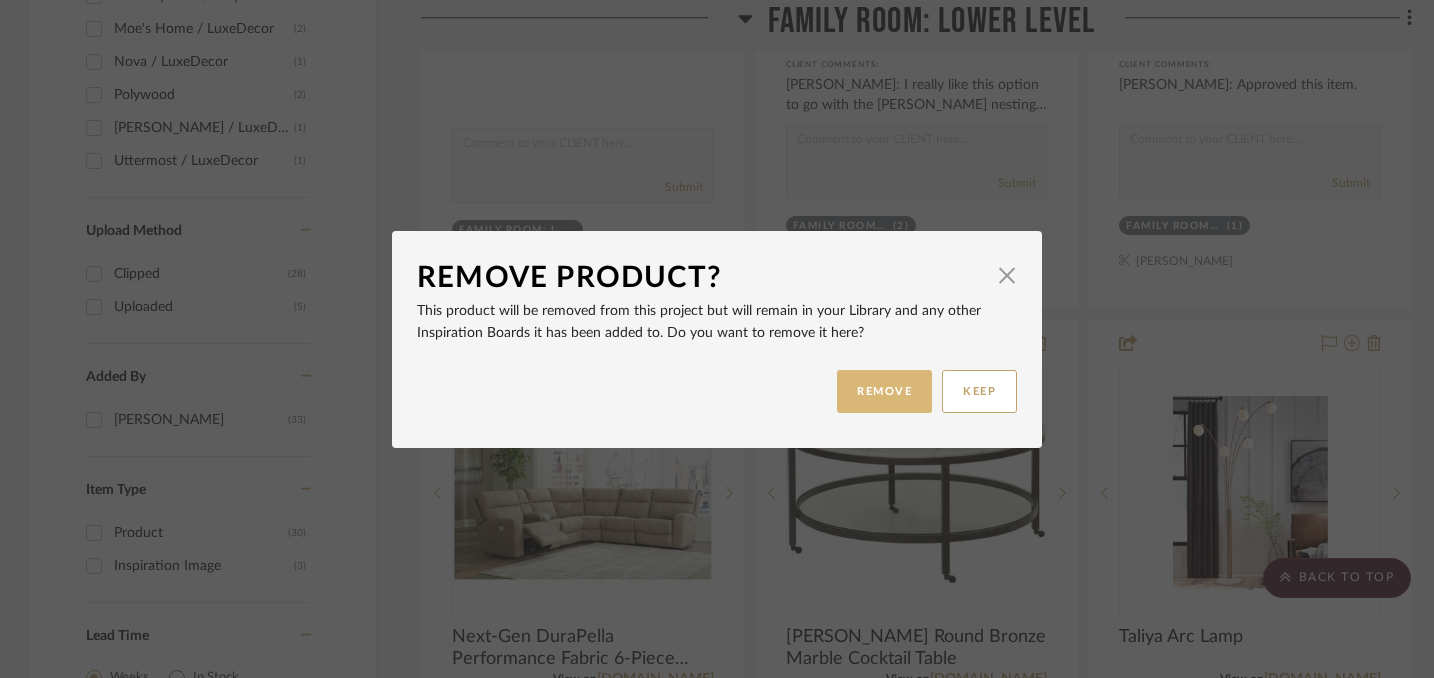 click on "REMOVE" at bounding box center (884, 391) 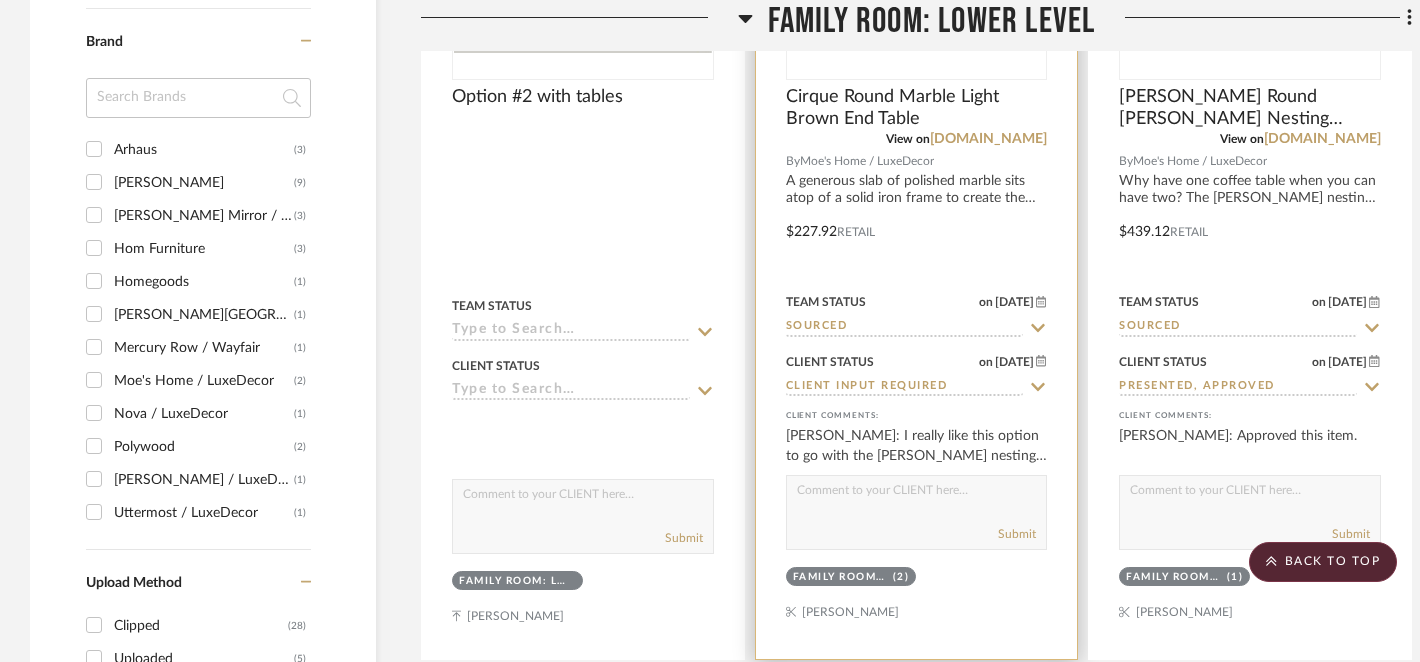 scroll, scrollTop: 1974, scrollLeft: 0, axis: vertical 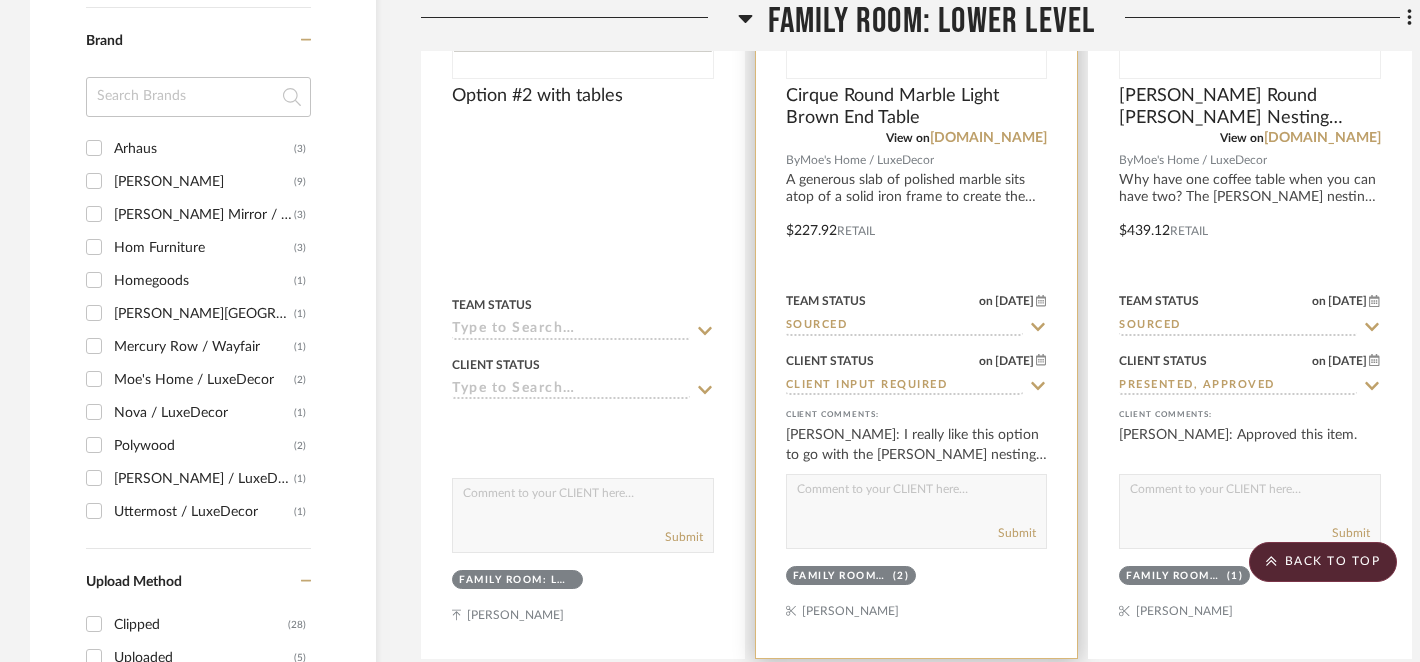 click 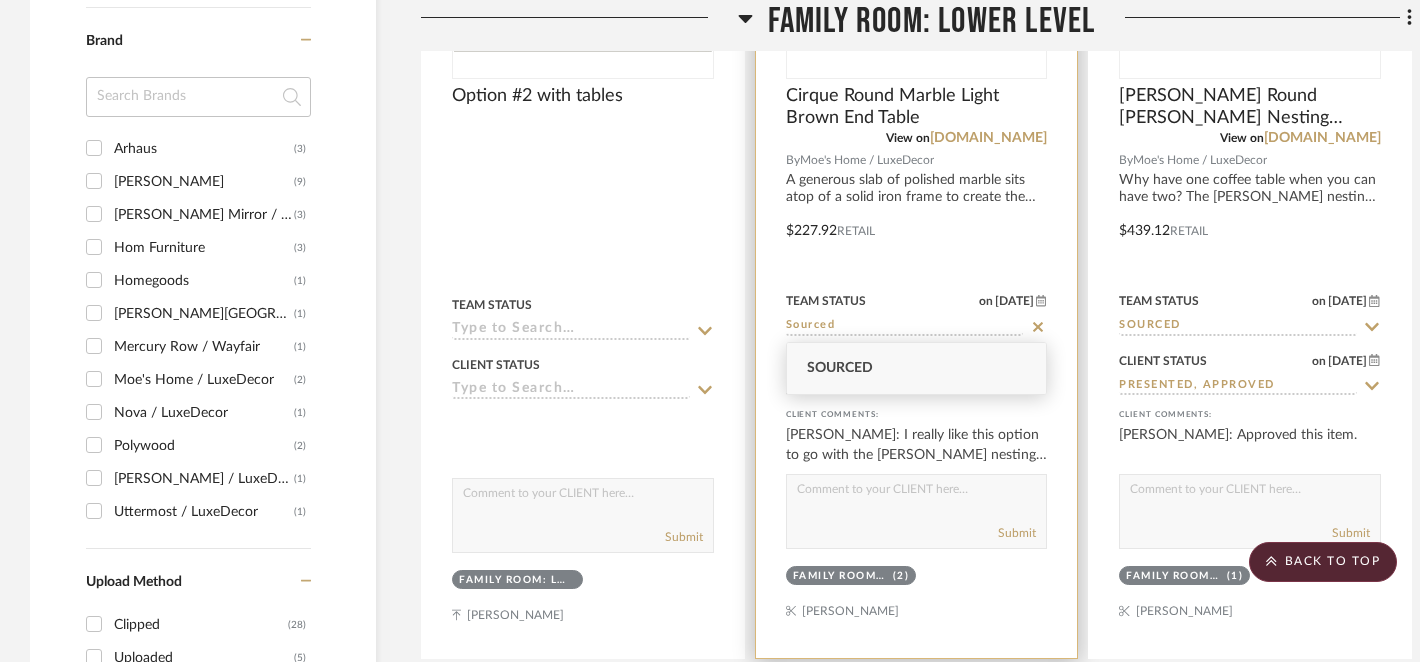 click 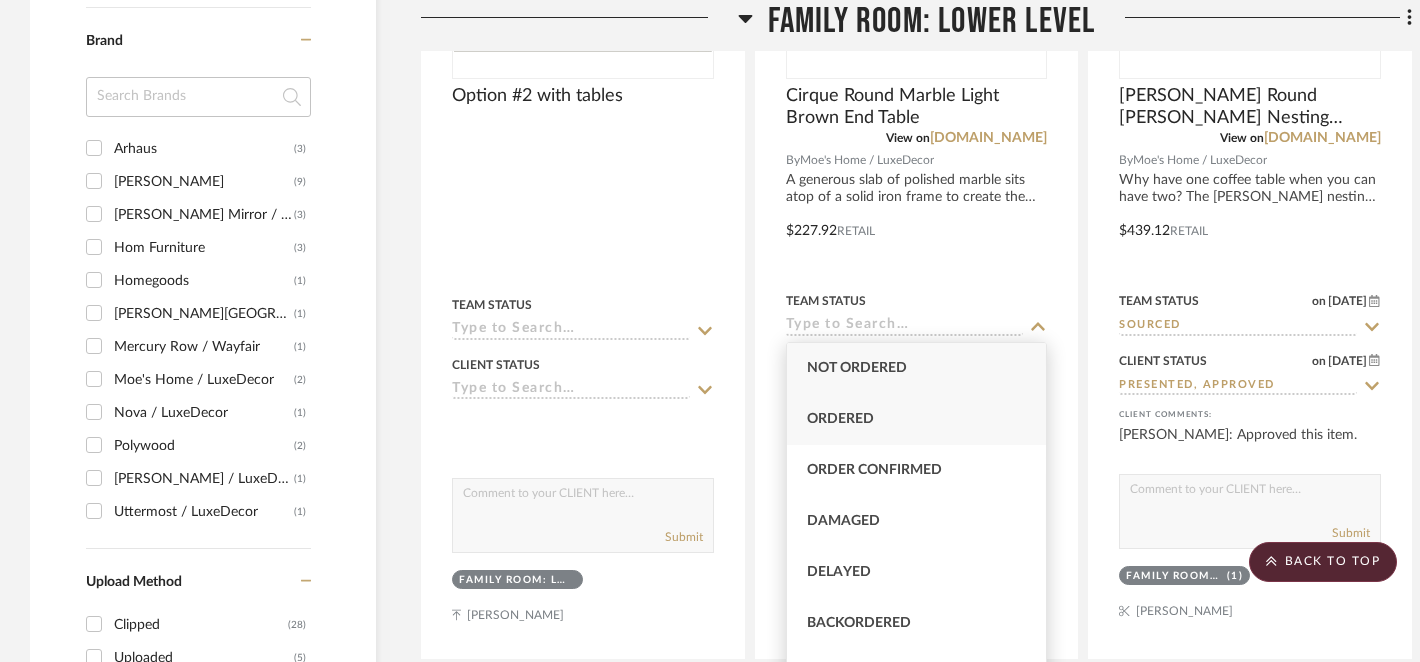 click on "Ordered" at bounding box center (917, 419) 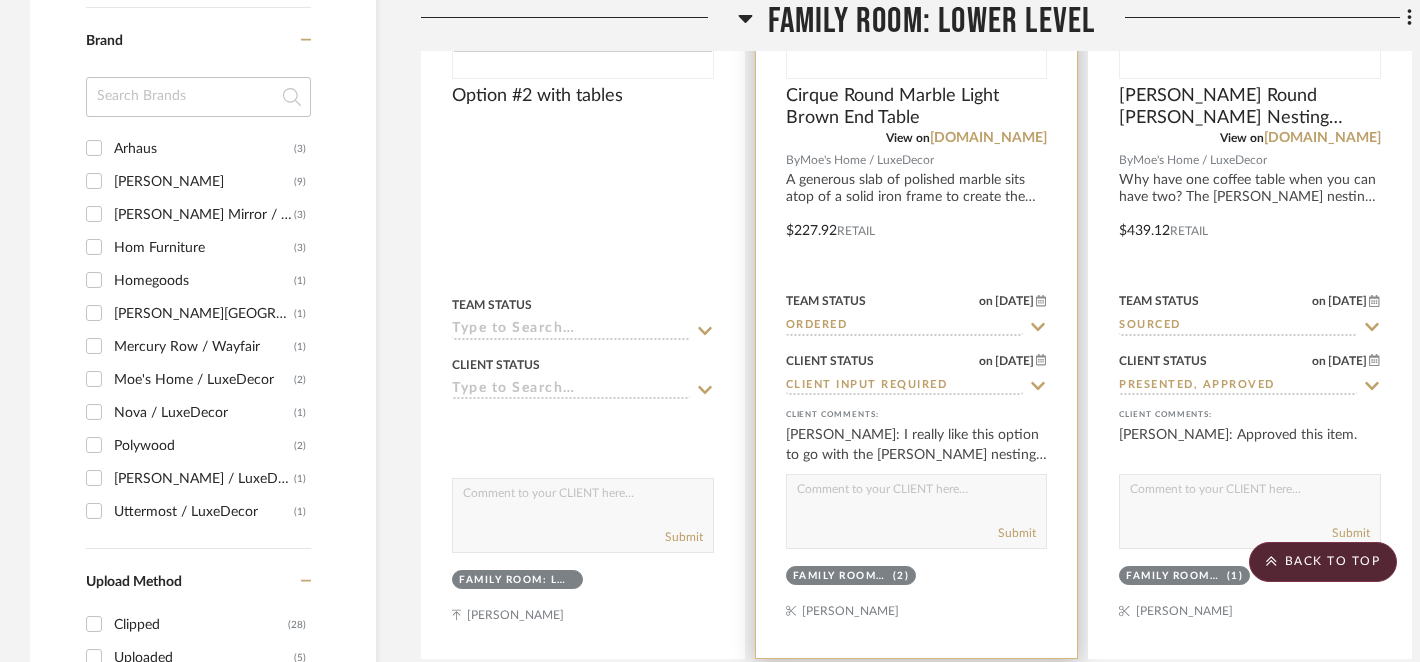 click 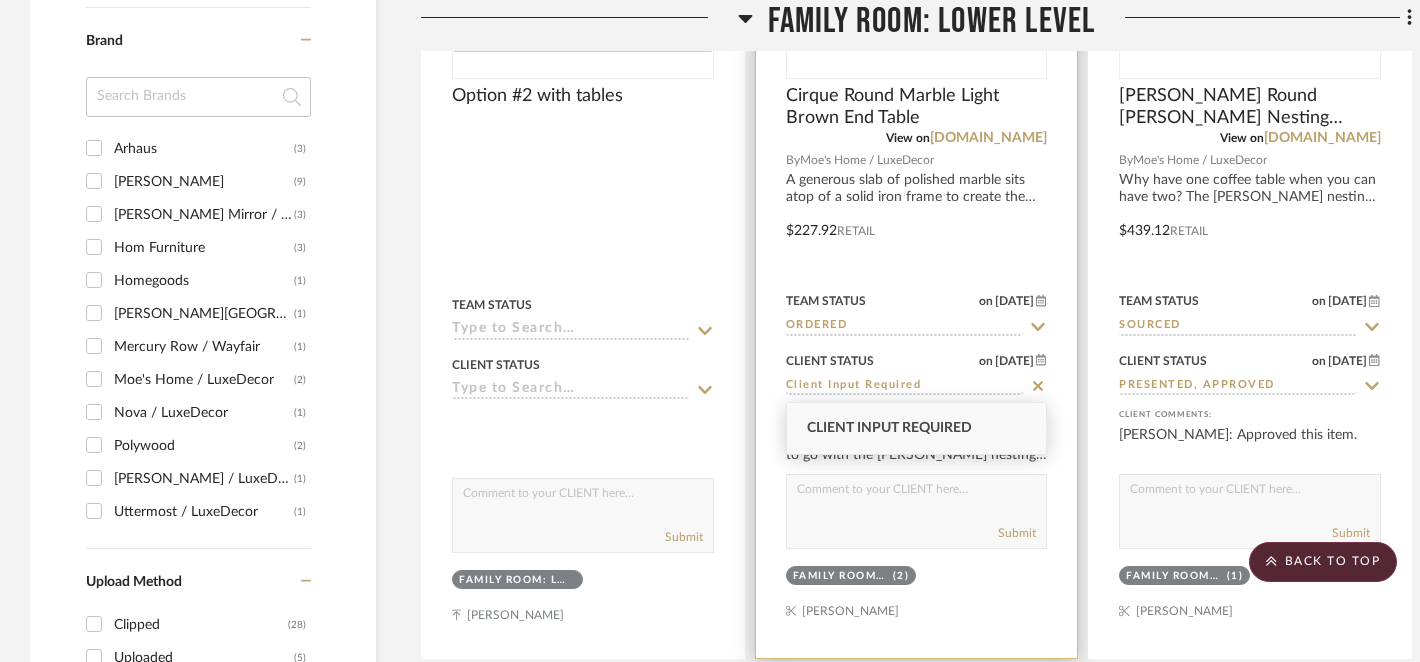 click 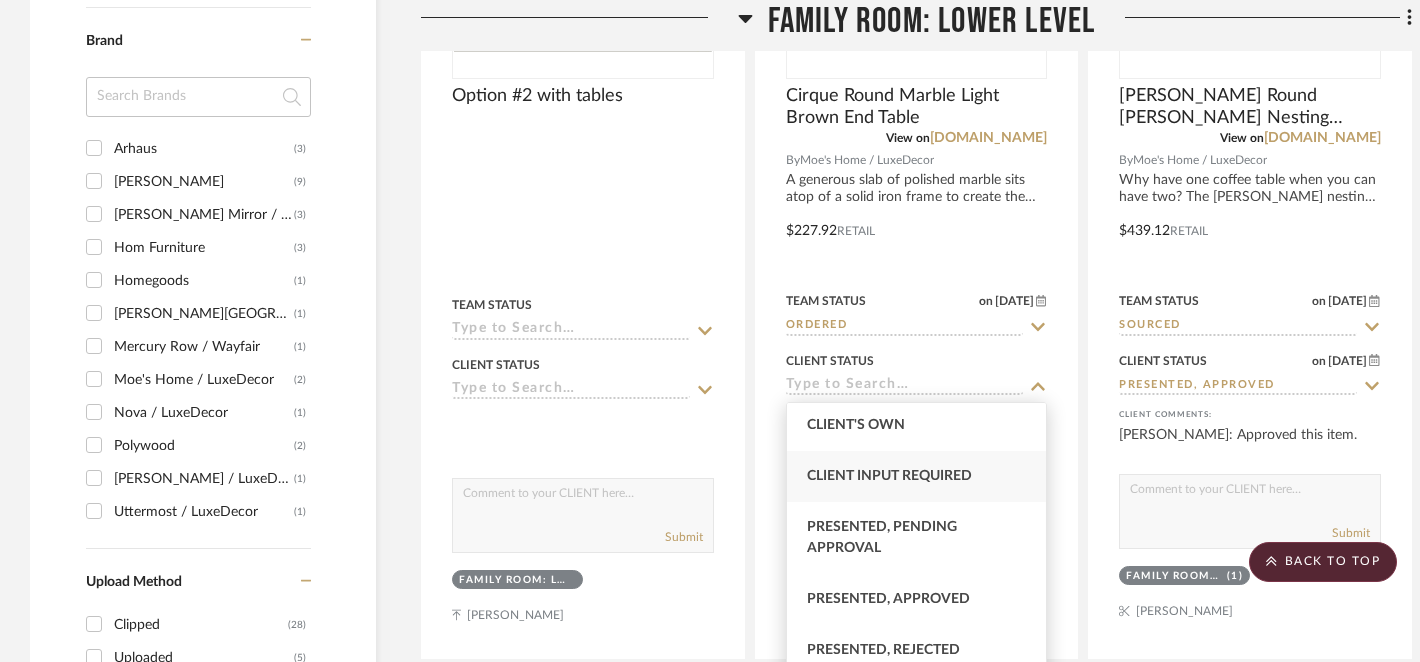 scroll, scrollTop: 116, scrollLeft: 0, axis: vertical 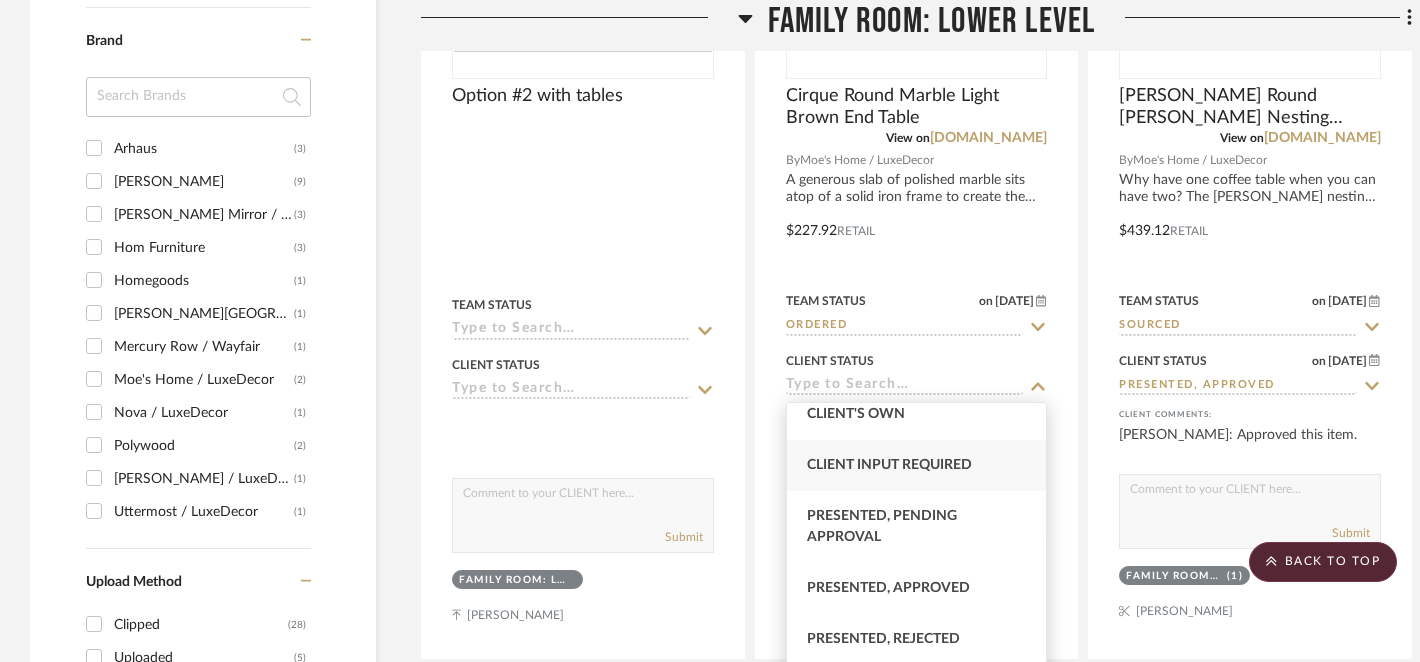 click on "Presented, Approved" at bounding box center [888, 588] 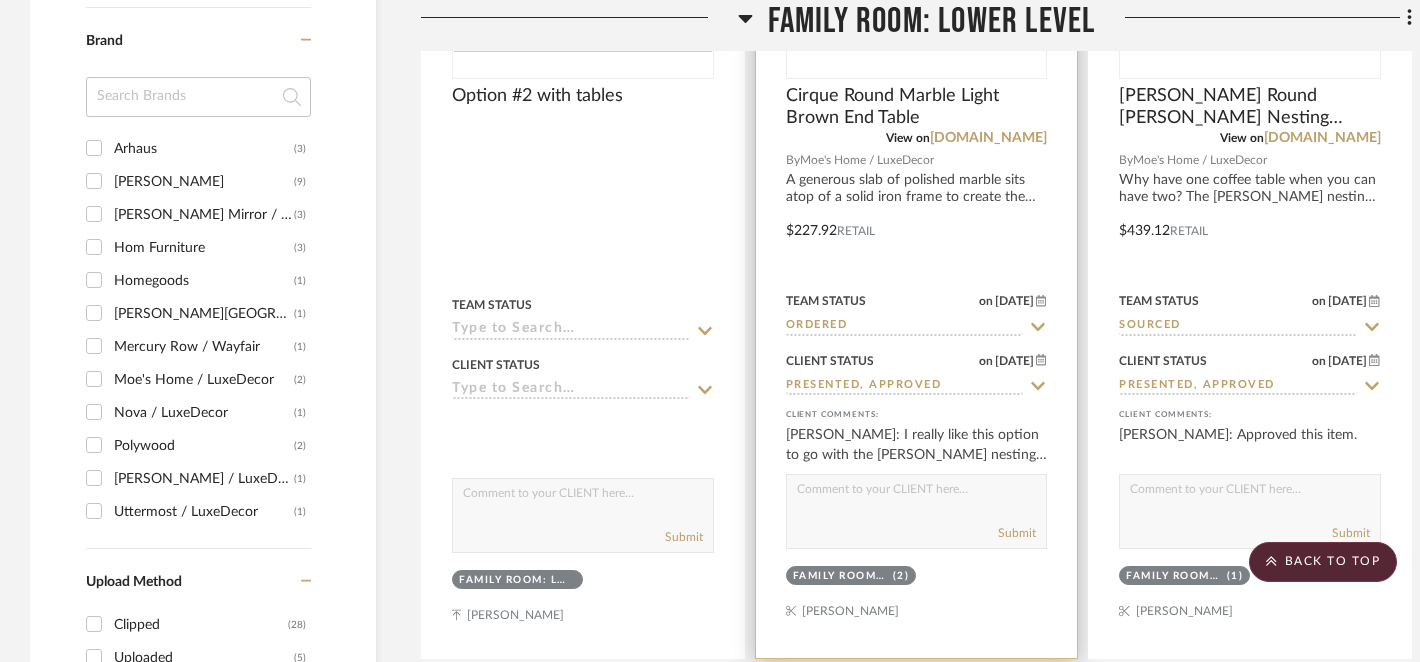 click at bounding box center [917, 494] 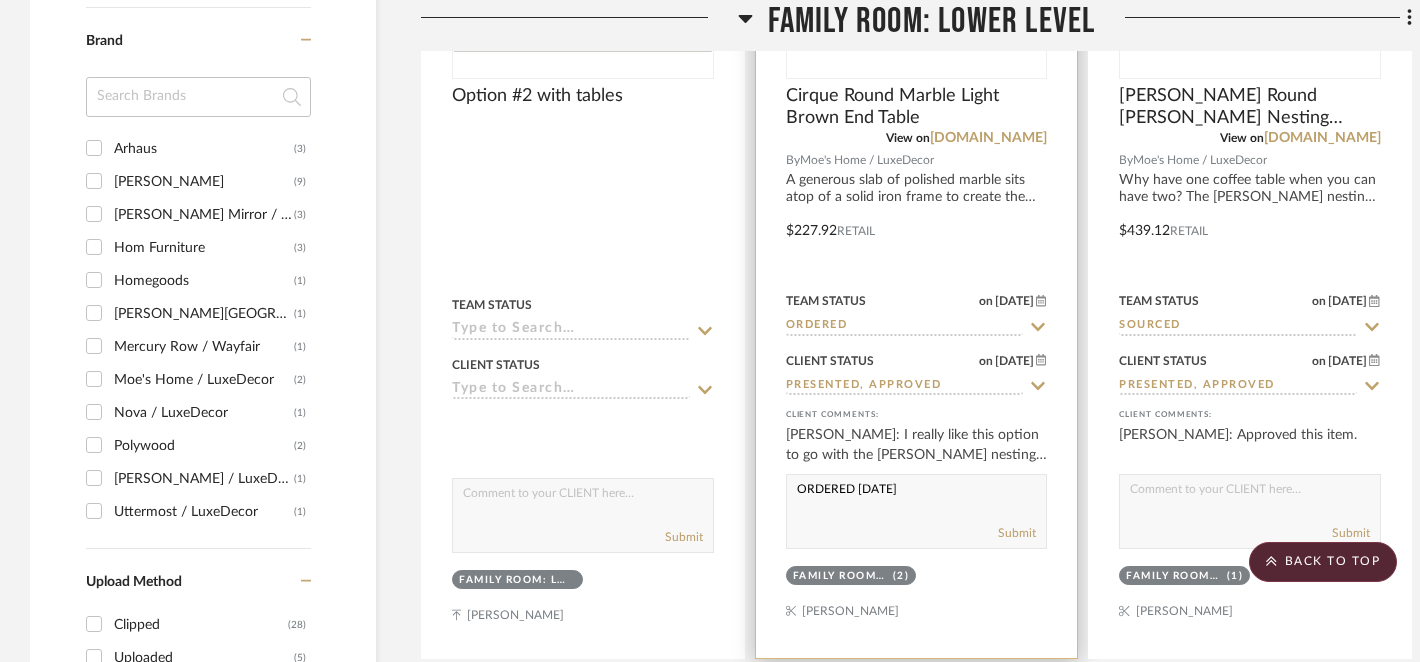 drag, startPoint x: 795, startPoint y: 494, endPoint x: 897, endPoint y: 505, distance: 102.59142 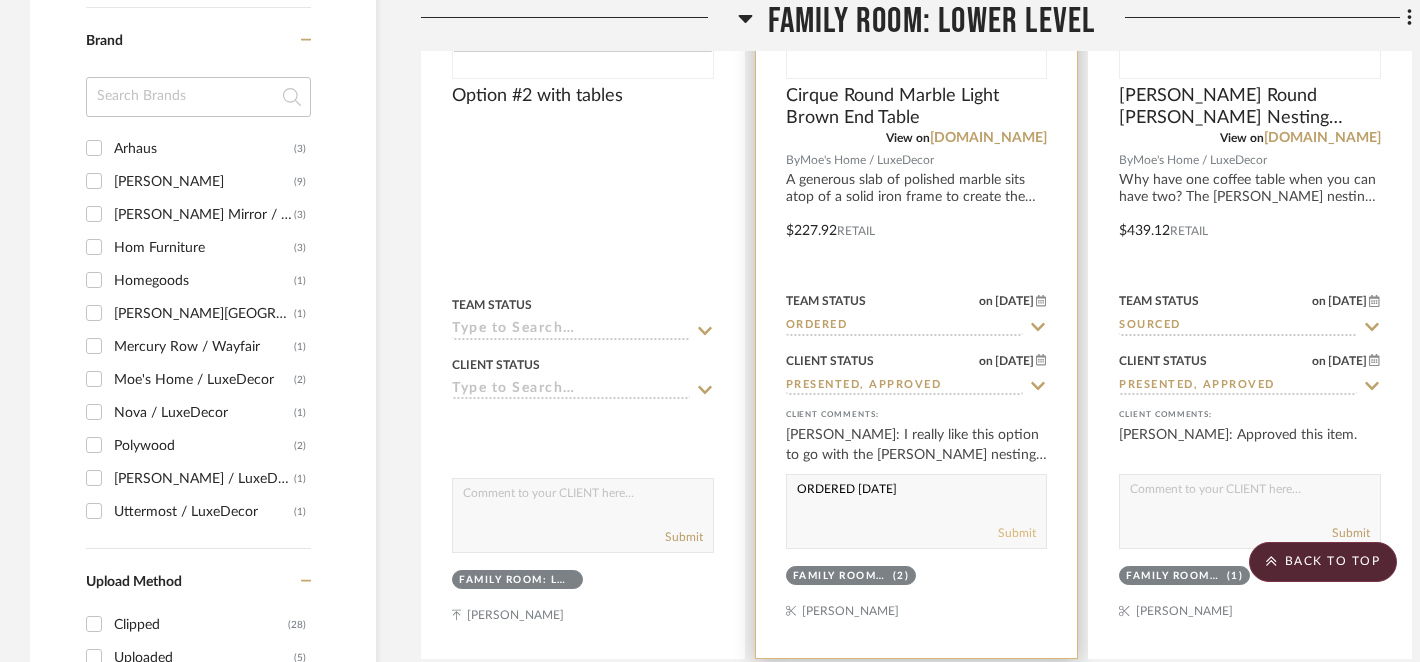type on "ORDERED [DATE]" 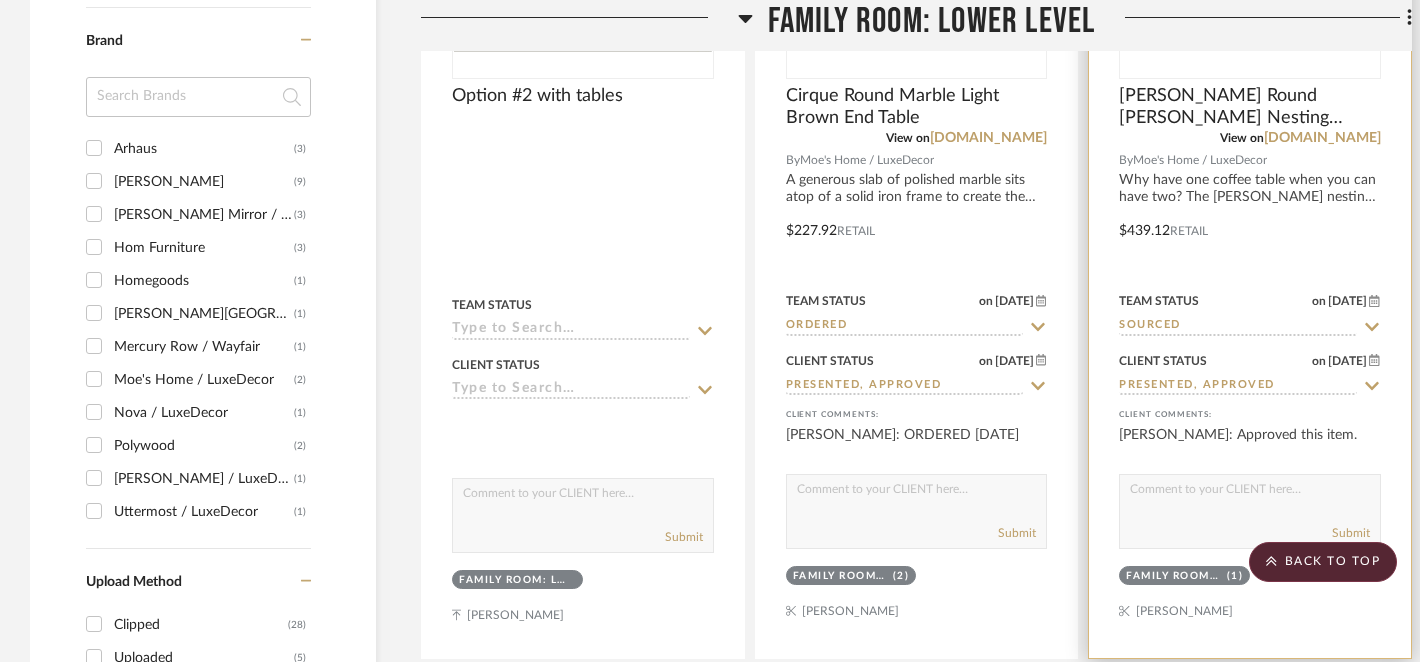 click 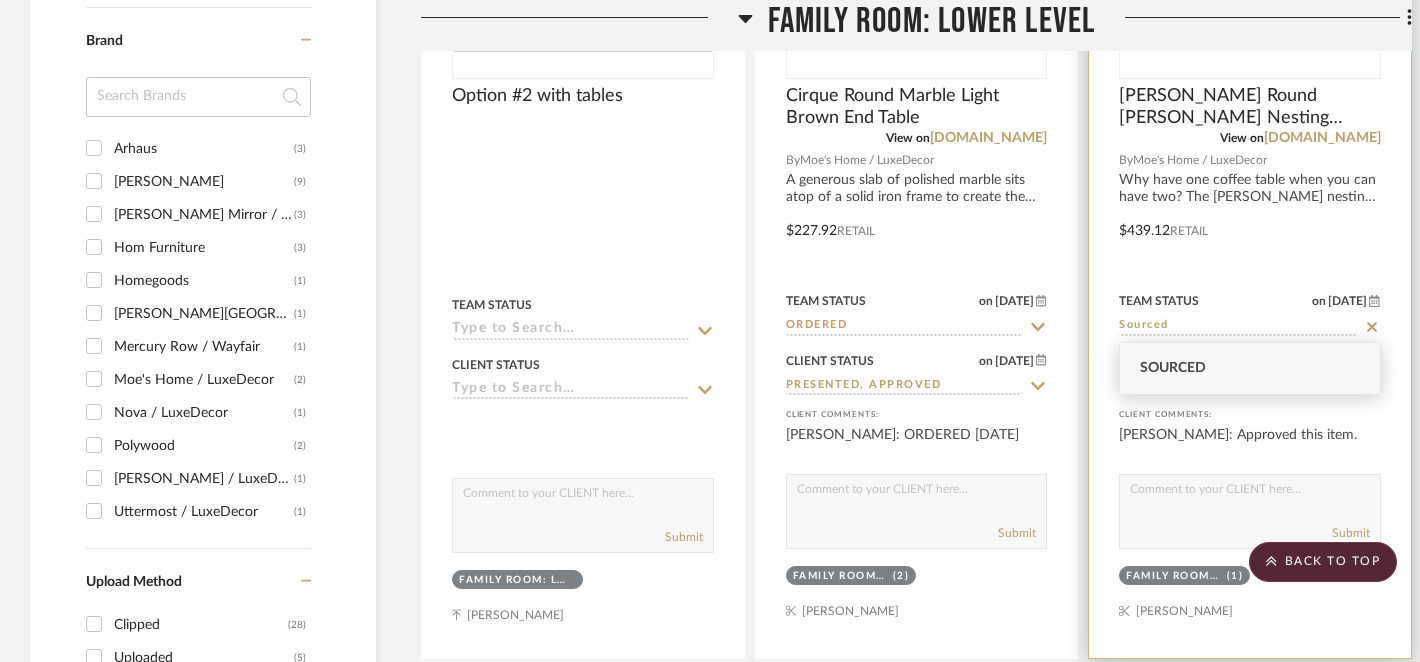 click 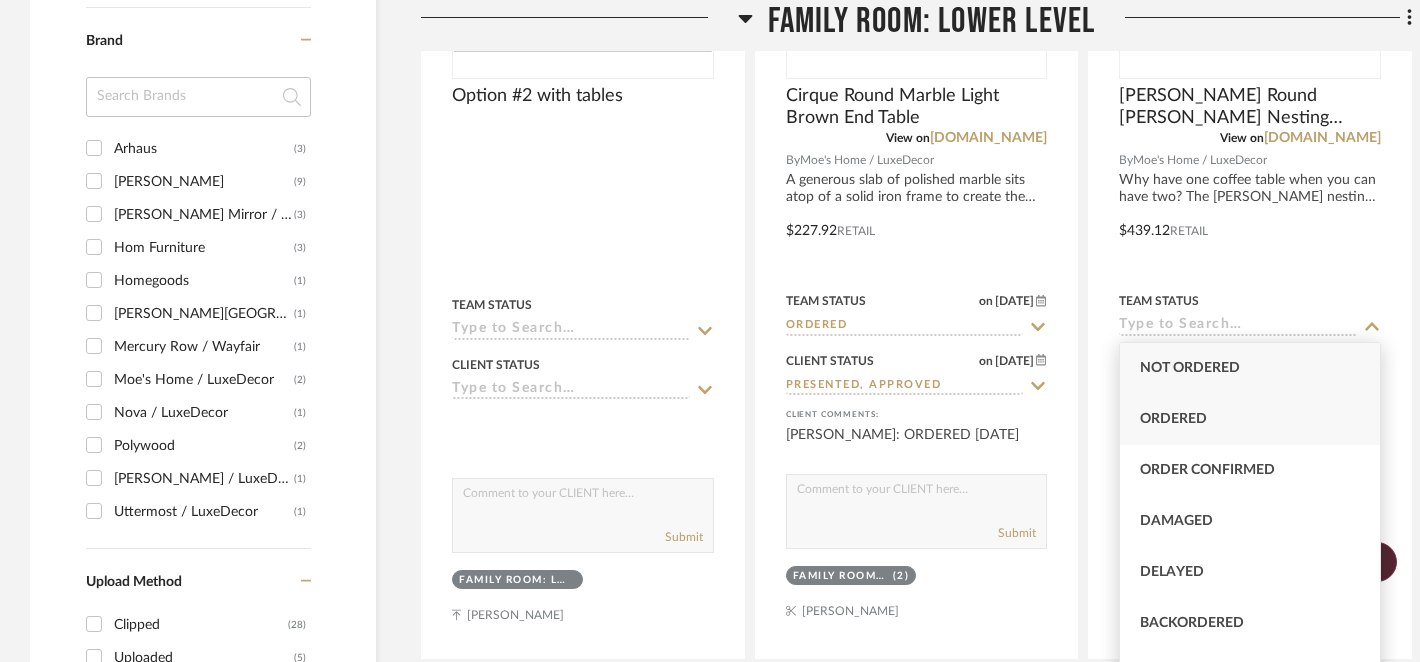 click on "Ordered" at bounding box center [1250, 419] 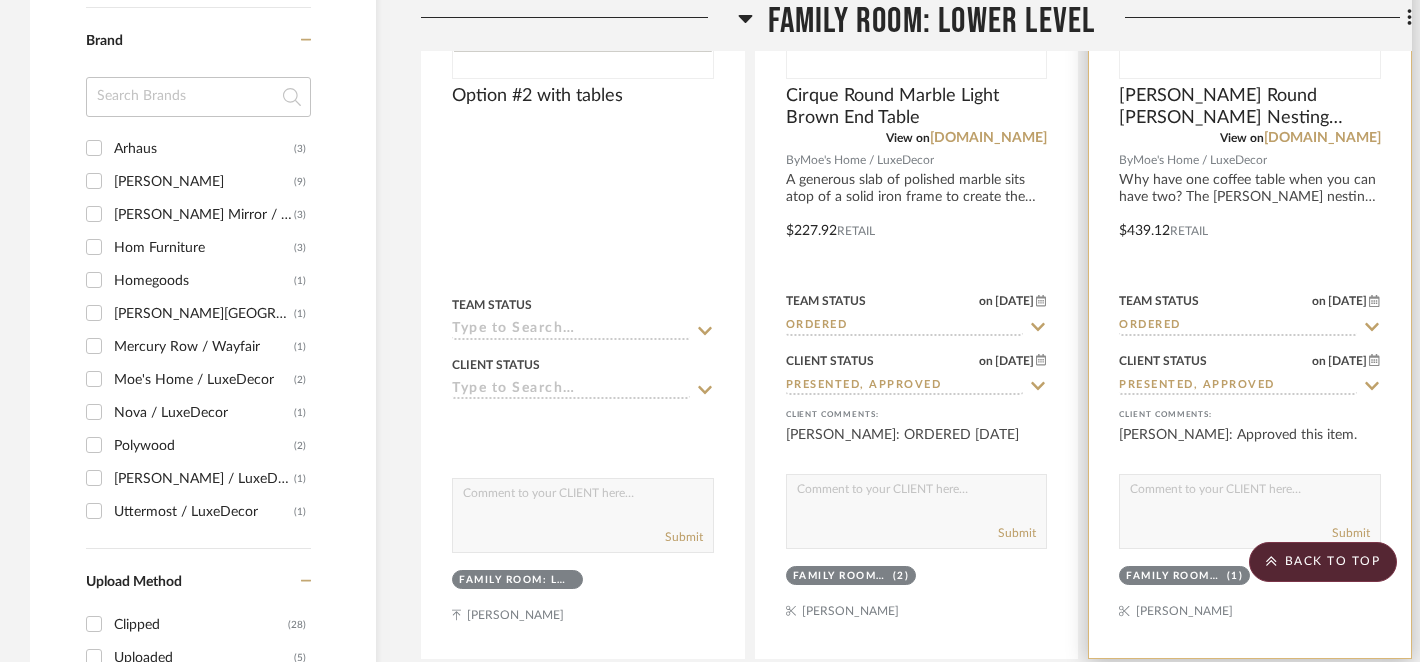click 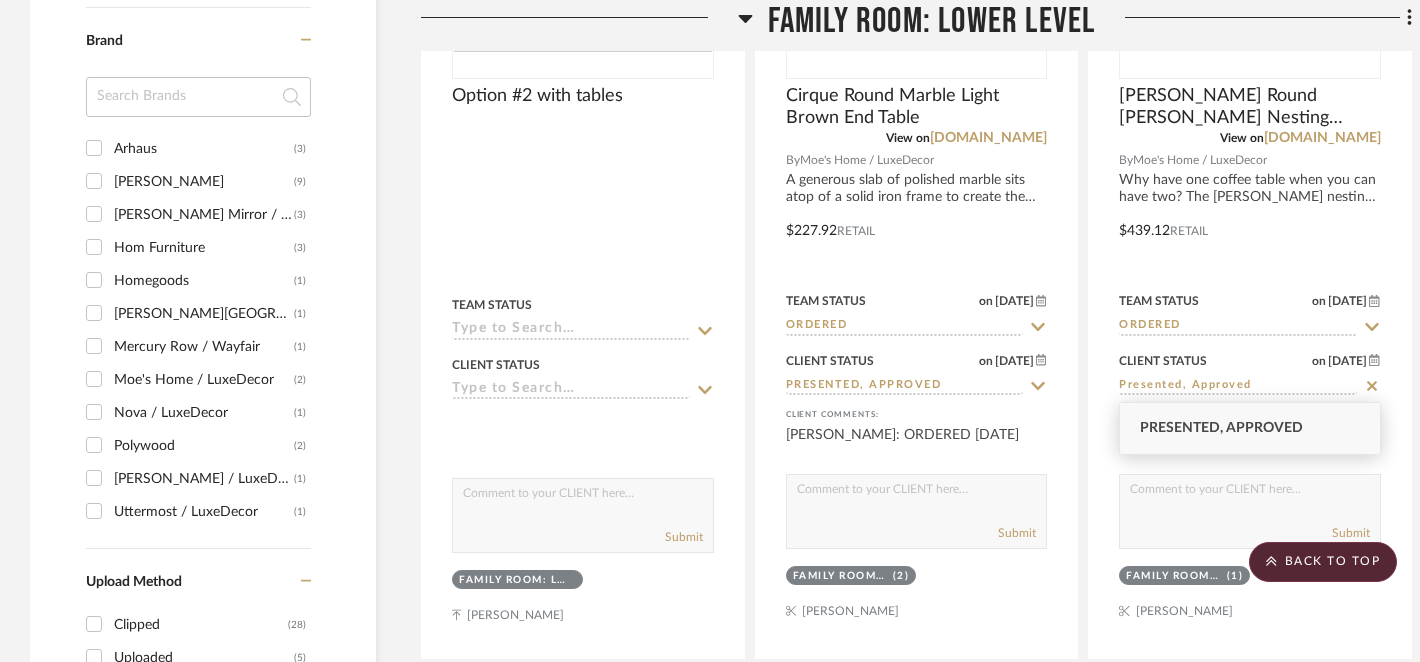 click on "Presented, Approved" at bounding box center [1250, 428] 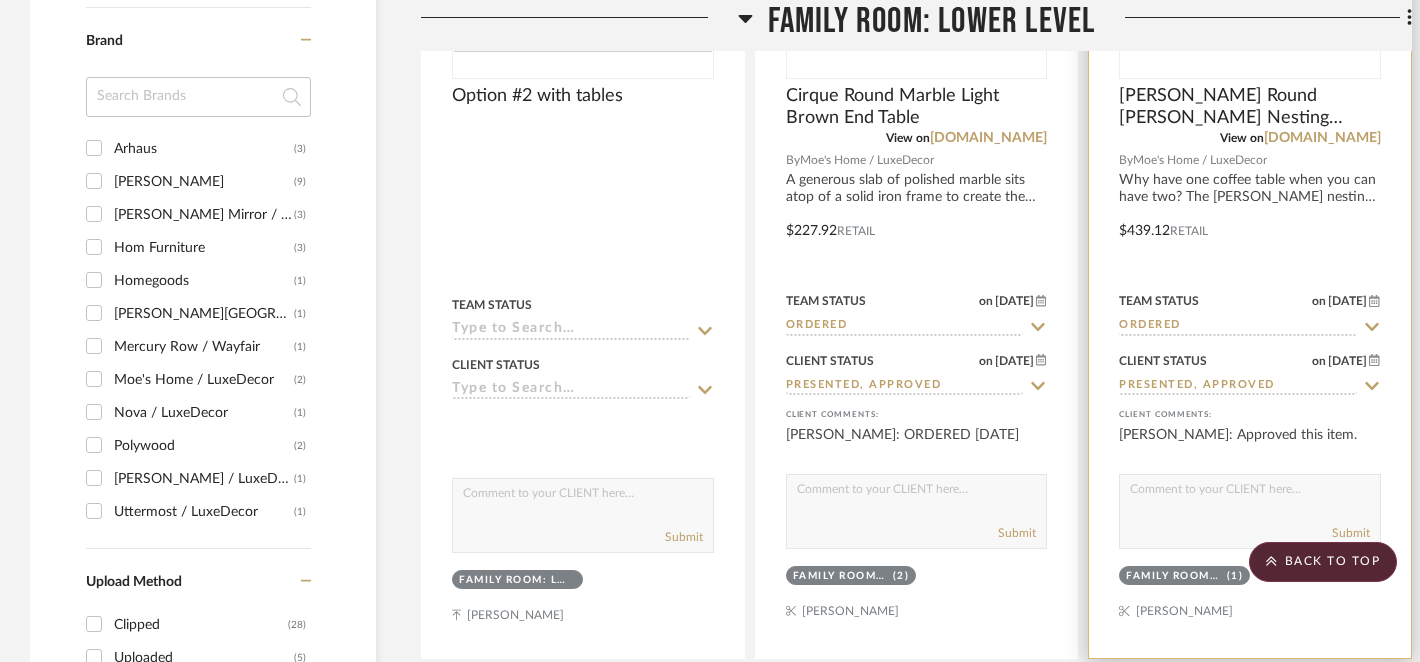 click at bounding box center [1250, 494] 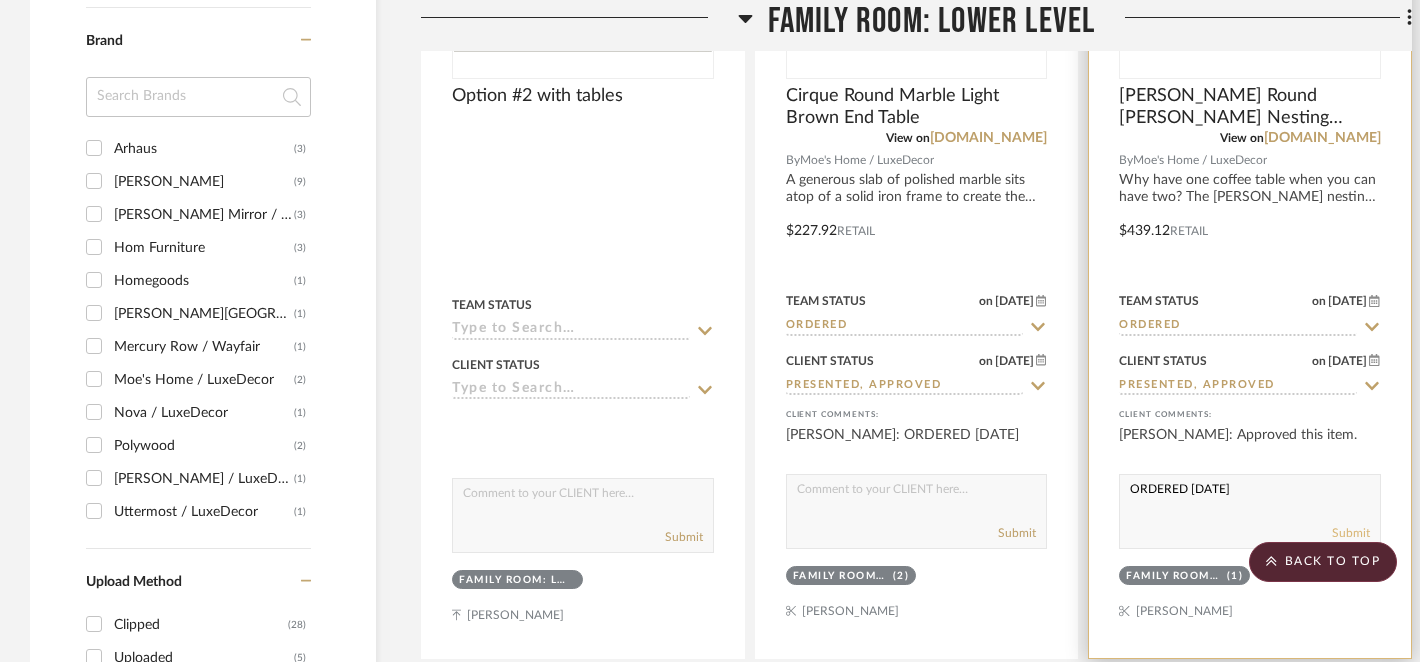 type on "ORDERED [DATE]" 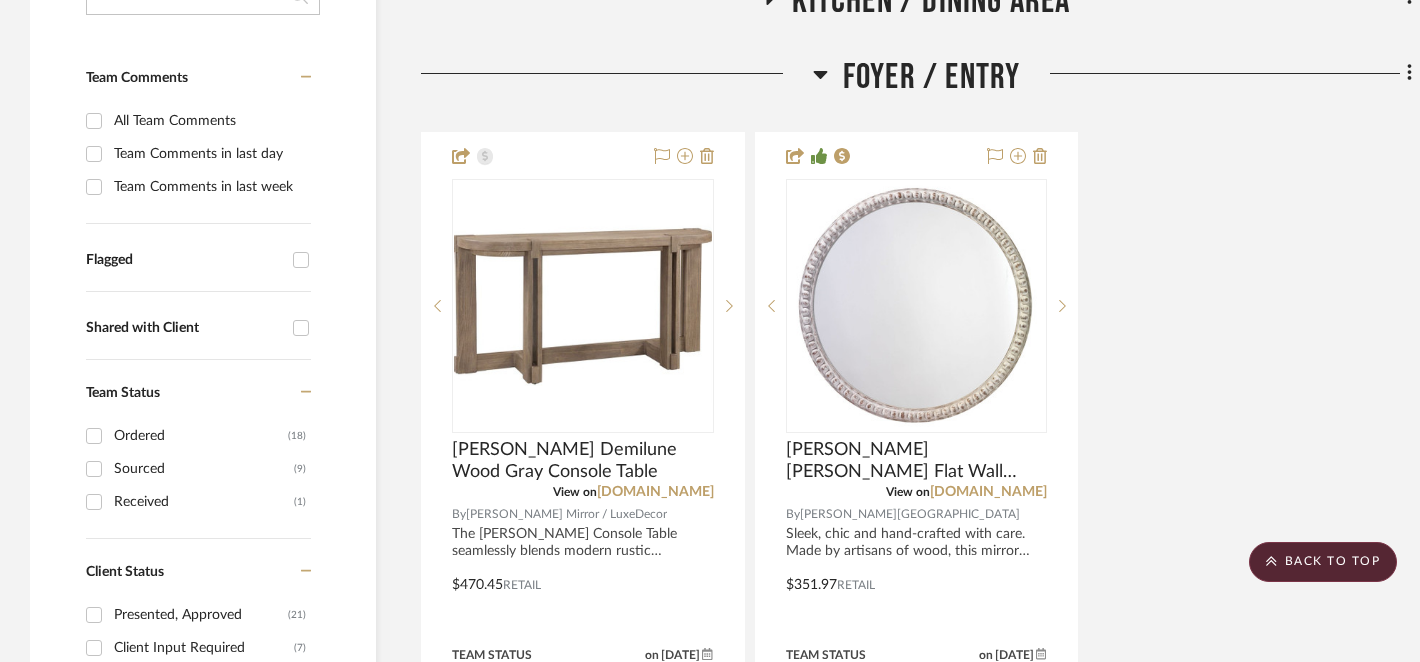 scroll, scrollTop: 621, scrollLeft: 0, axis: vertical 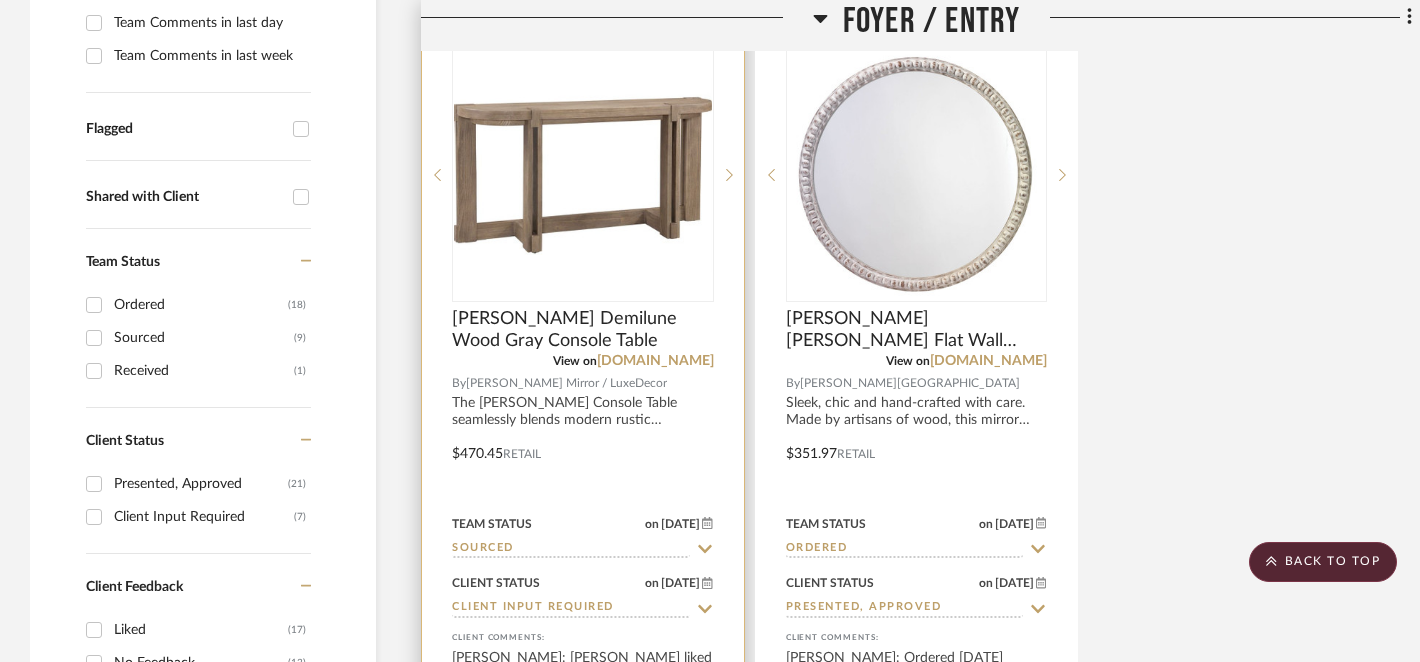 click 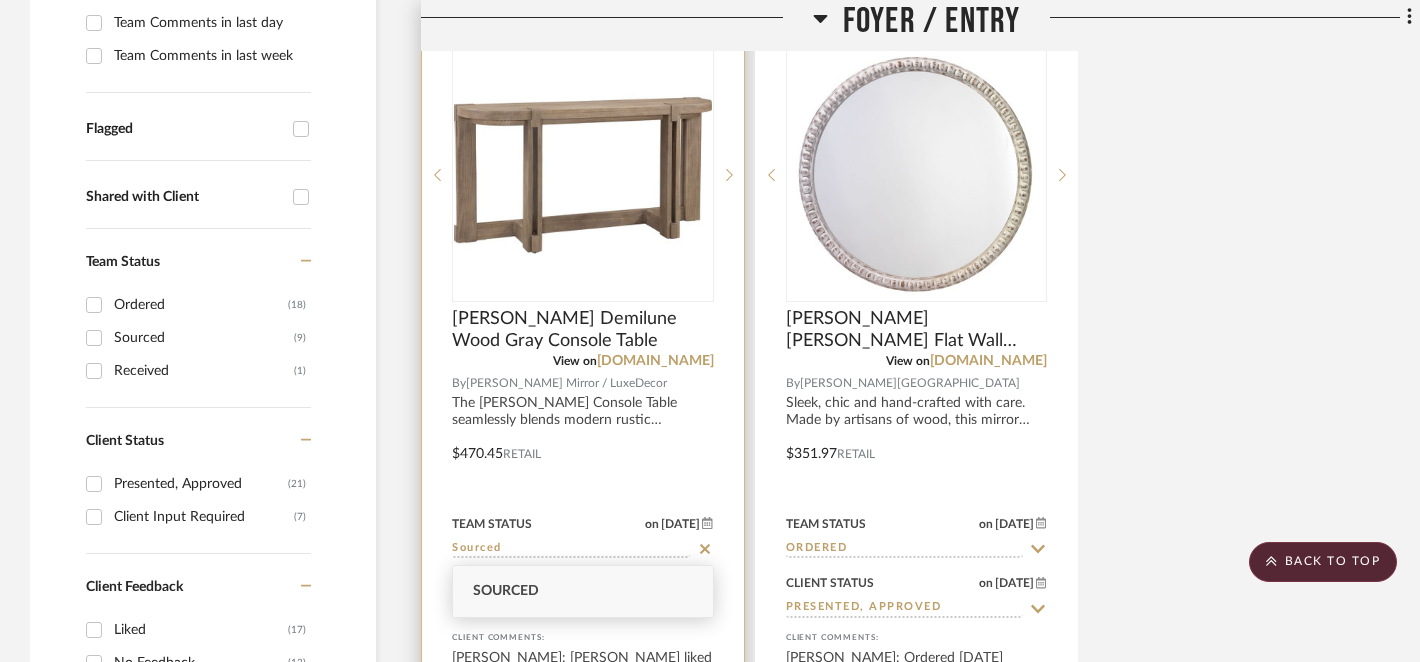 click 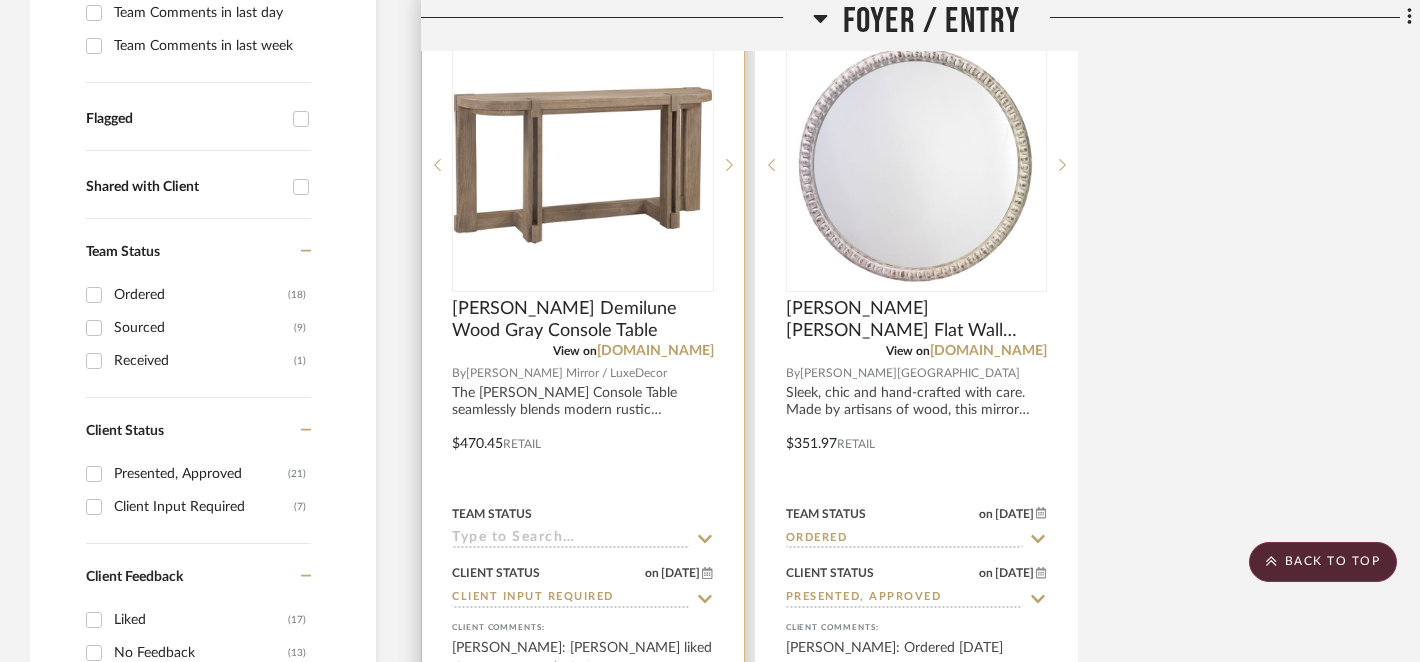 scroll, scrollTop: 634, scrollLeft: 0, axis: vertical 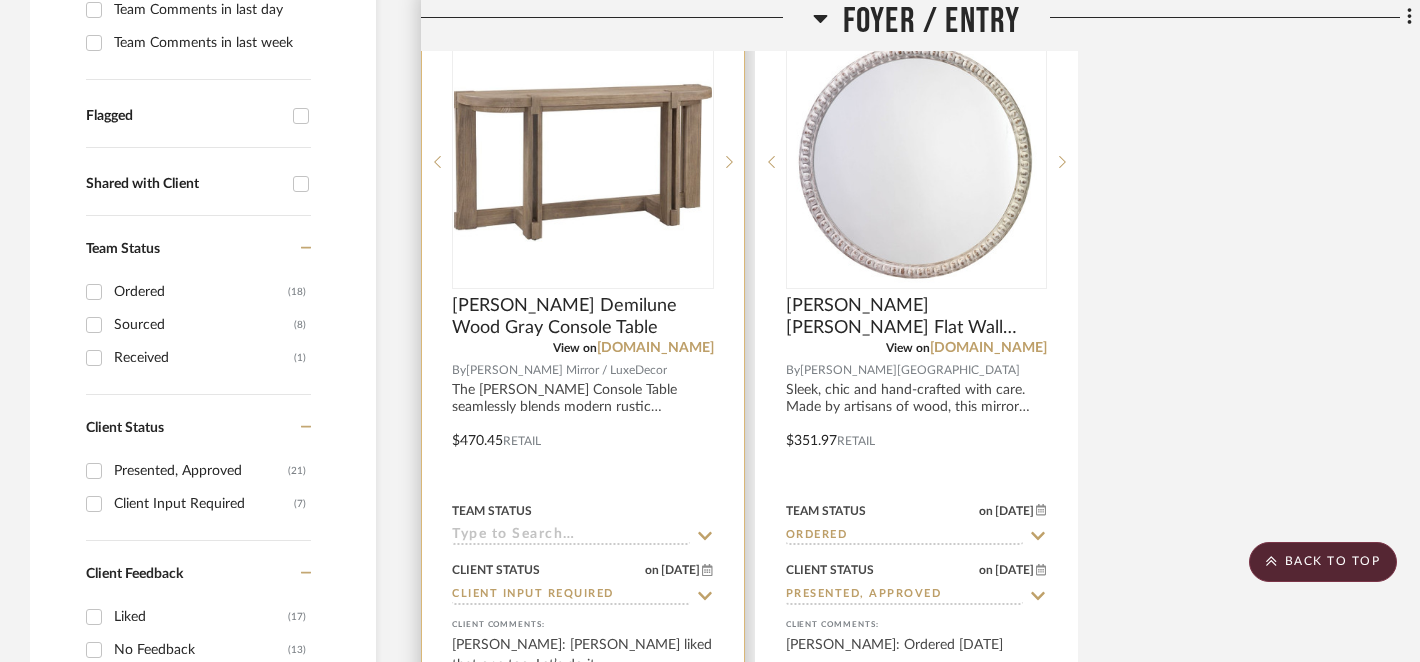 click 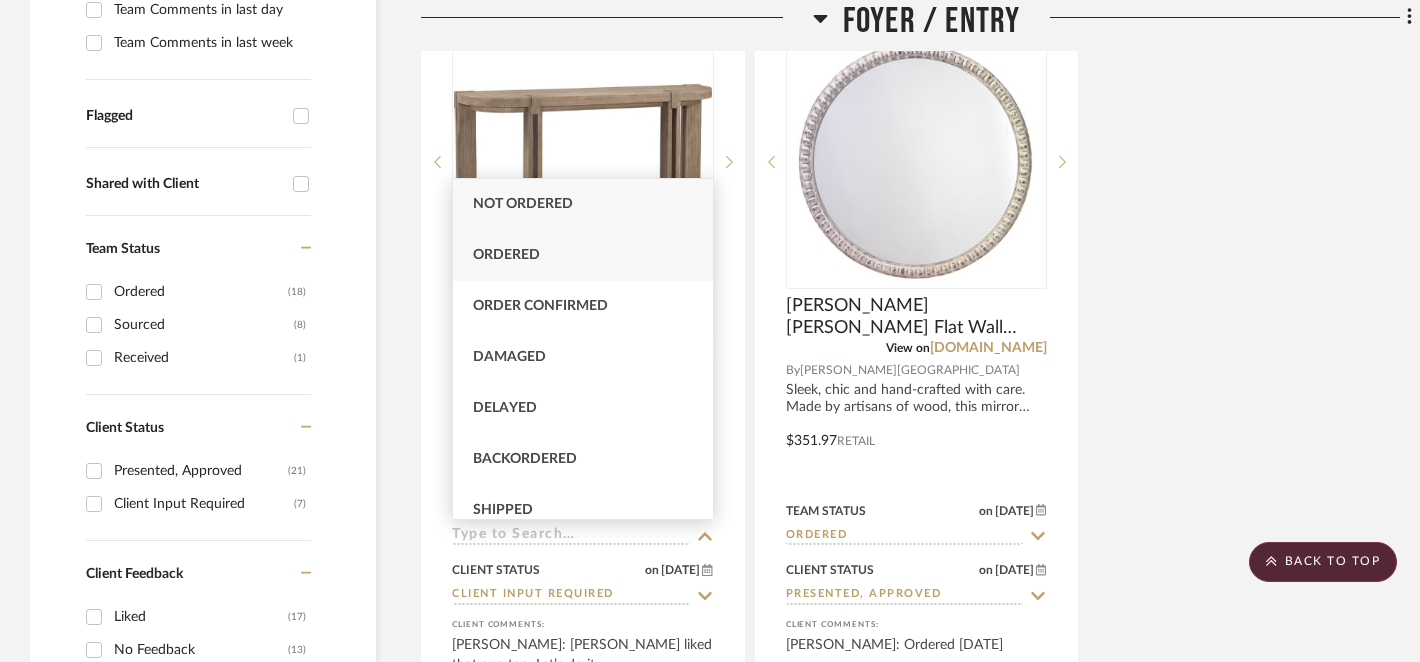 click on "Ordered" at bounding box center (583, 255) 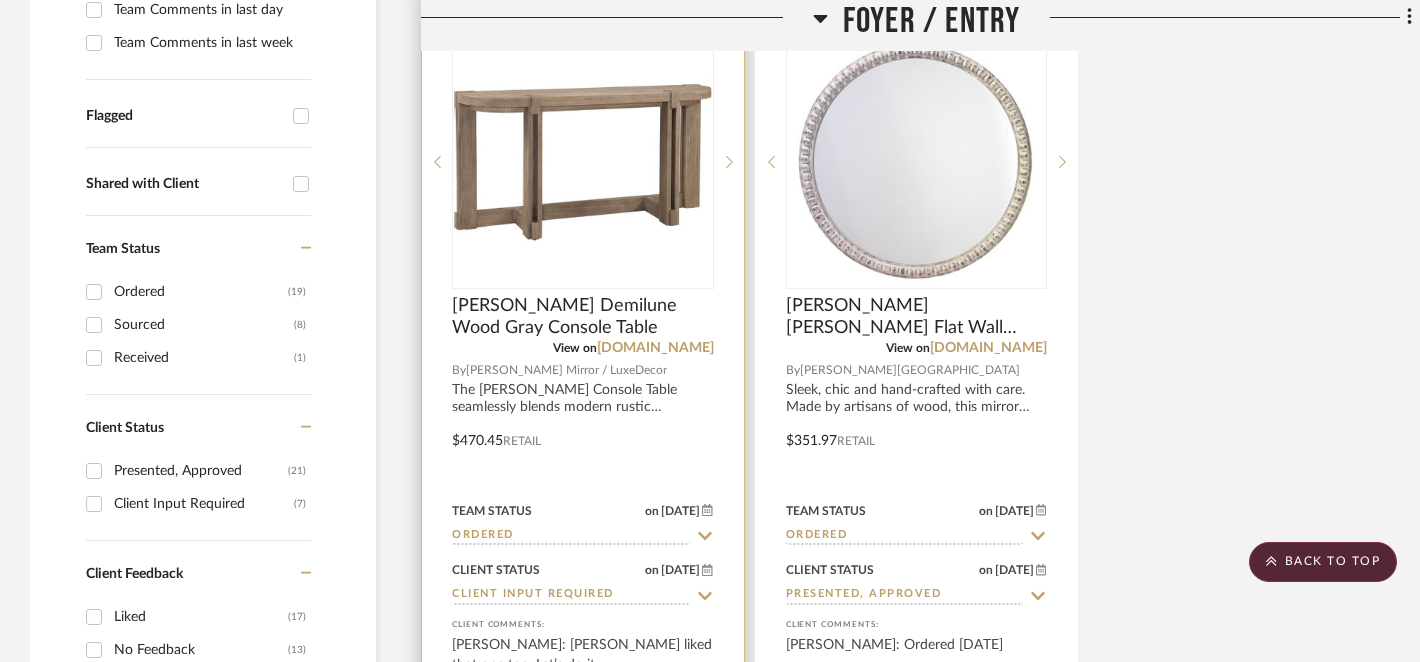 click 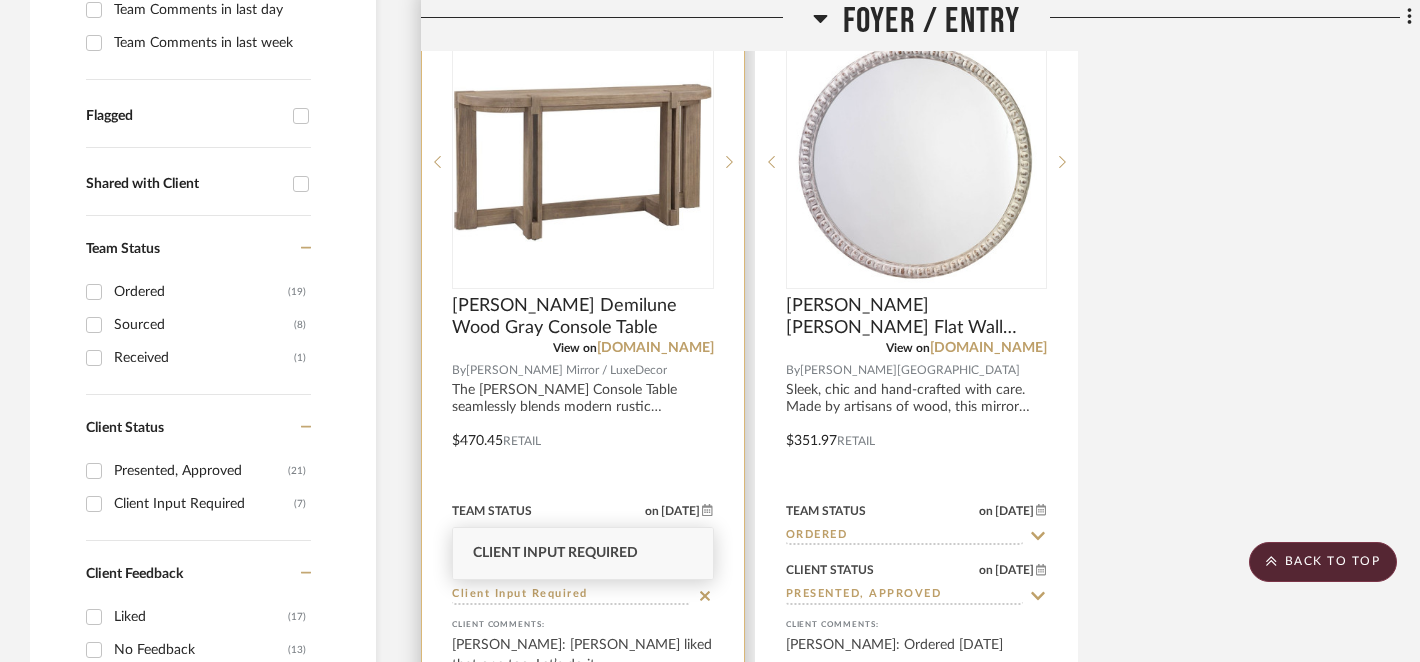 click 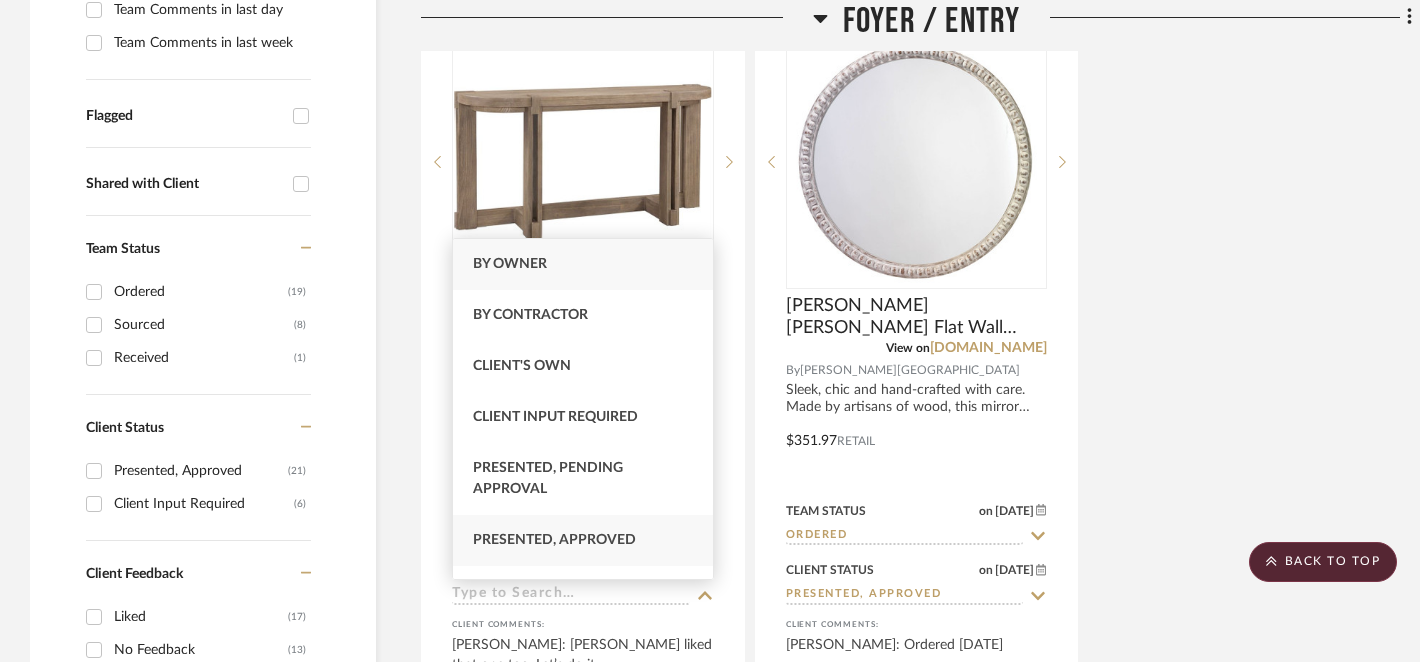 click on "Presented, Approved" at bounding box center [554, 540] 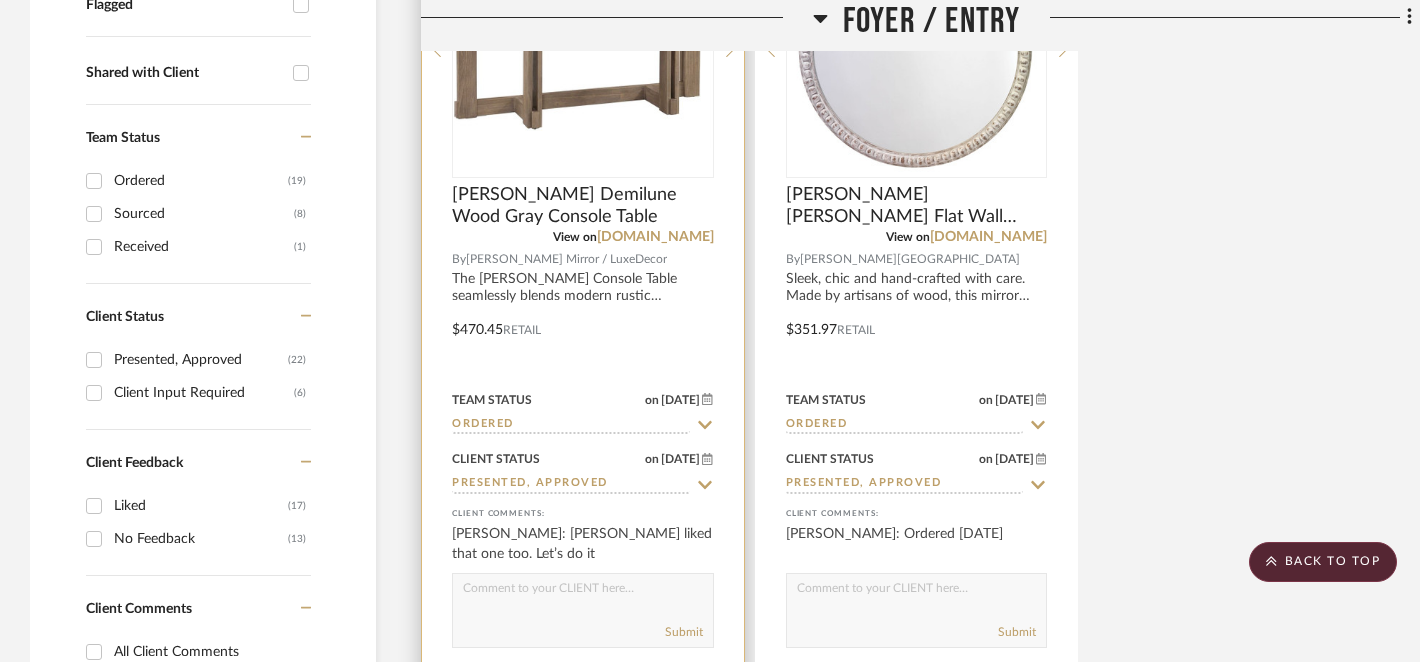 scroll, scrollTop: 766, scrollLeft: 0, axis: vertical 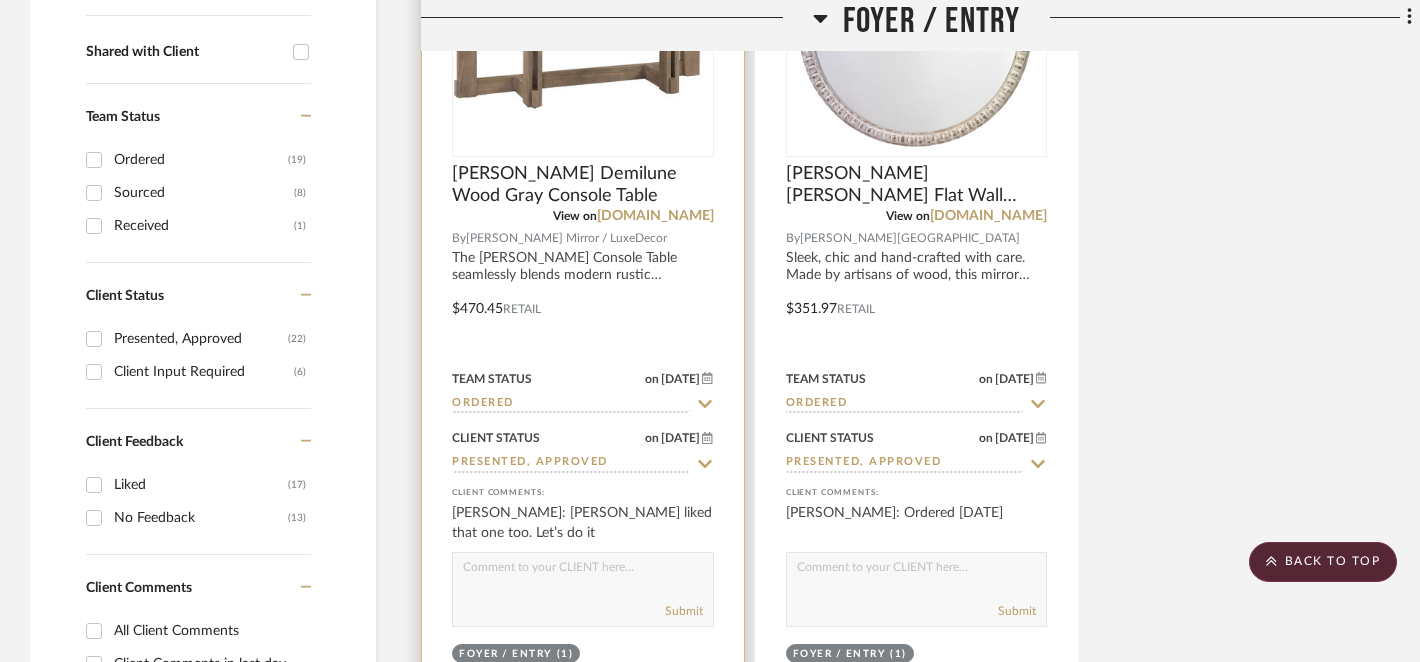 click at bounding box center (583, 572) 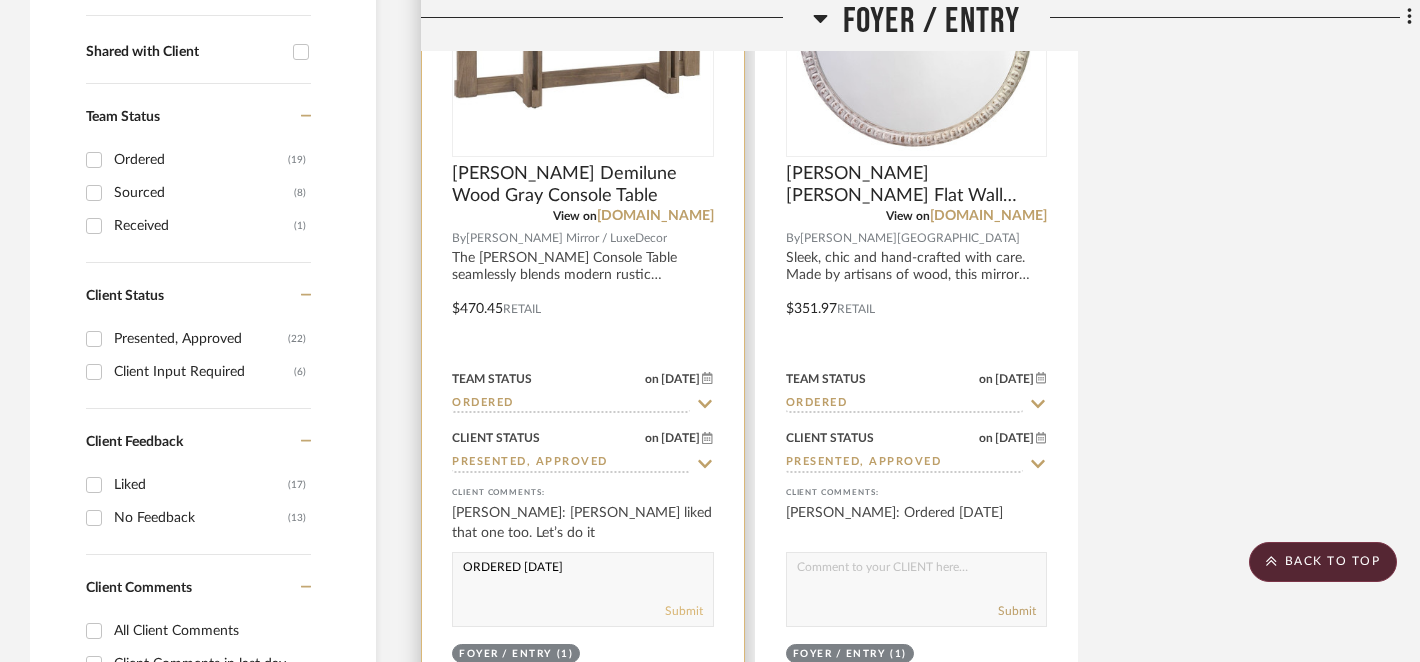 type on "ORDERED [DATE]" 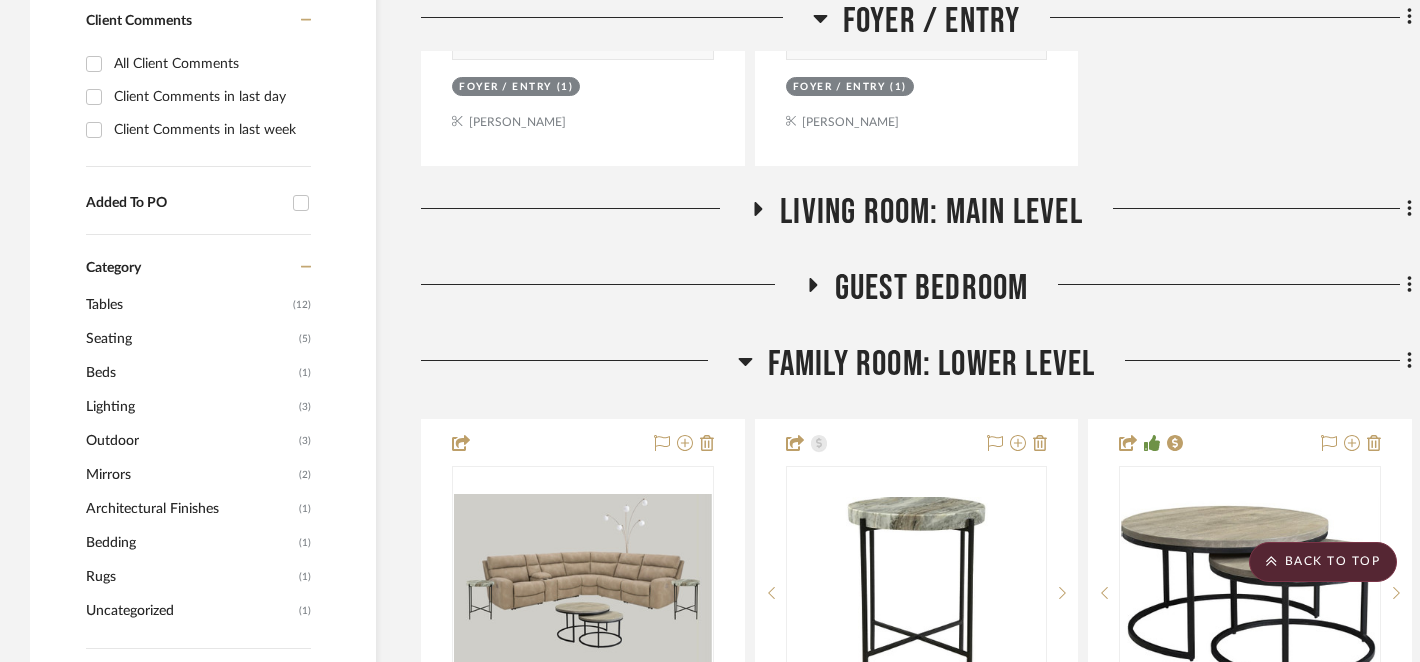 scroll, scrollTop: 1331, scrollLeft: 0, axis: vertical 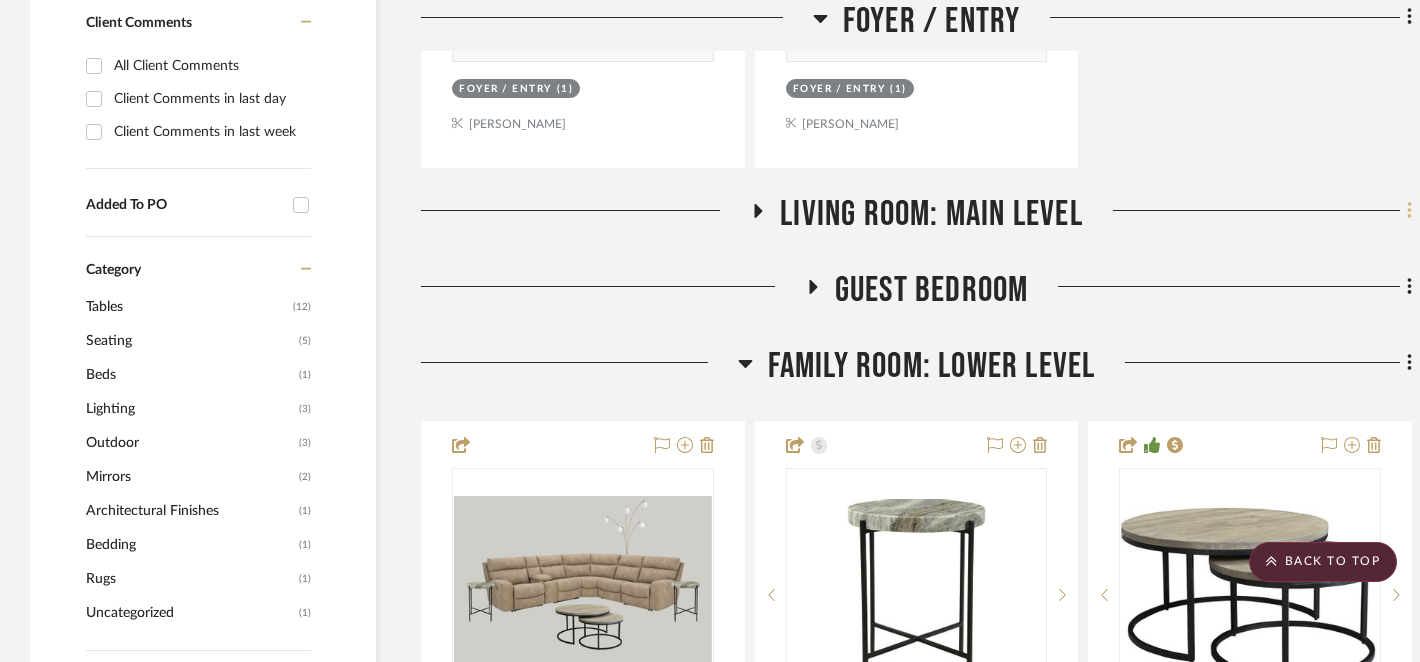click 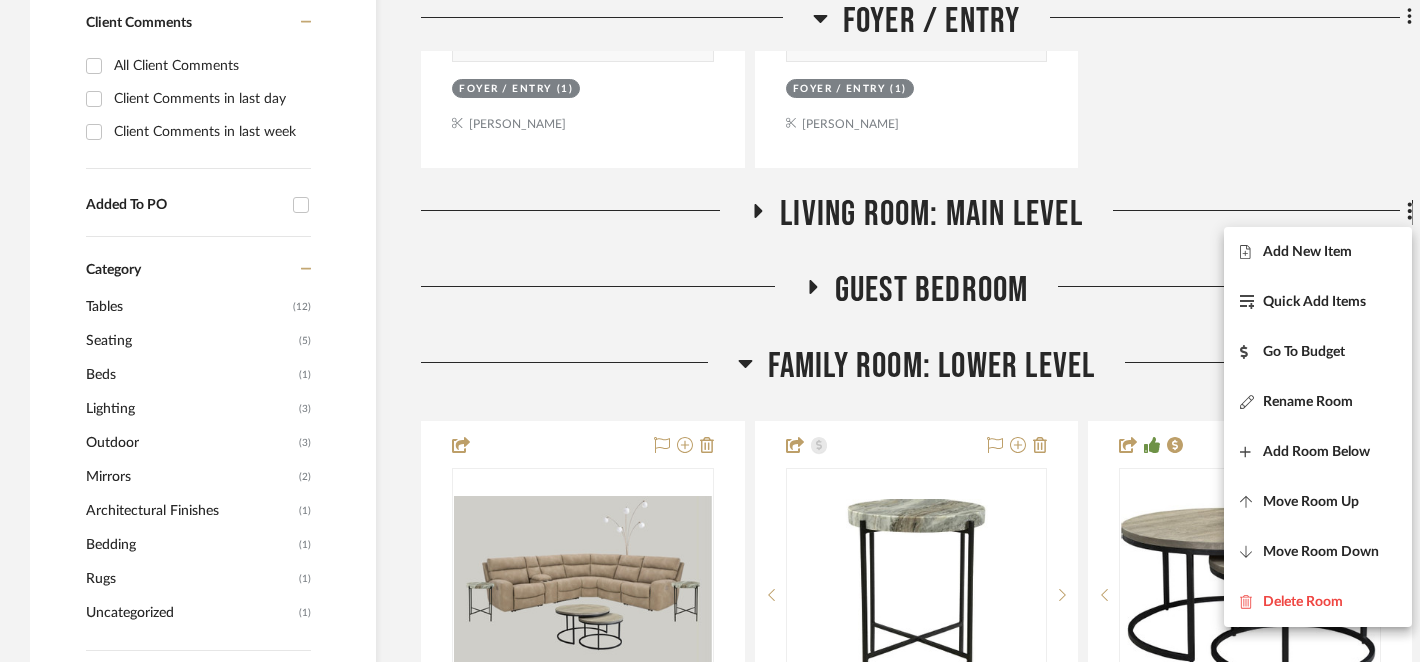 click at bounding box center [710, 331] 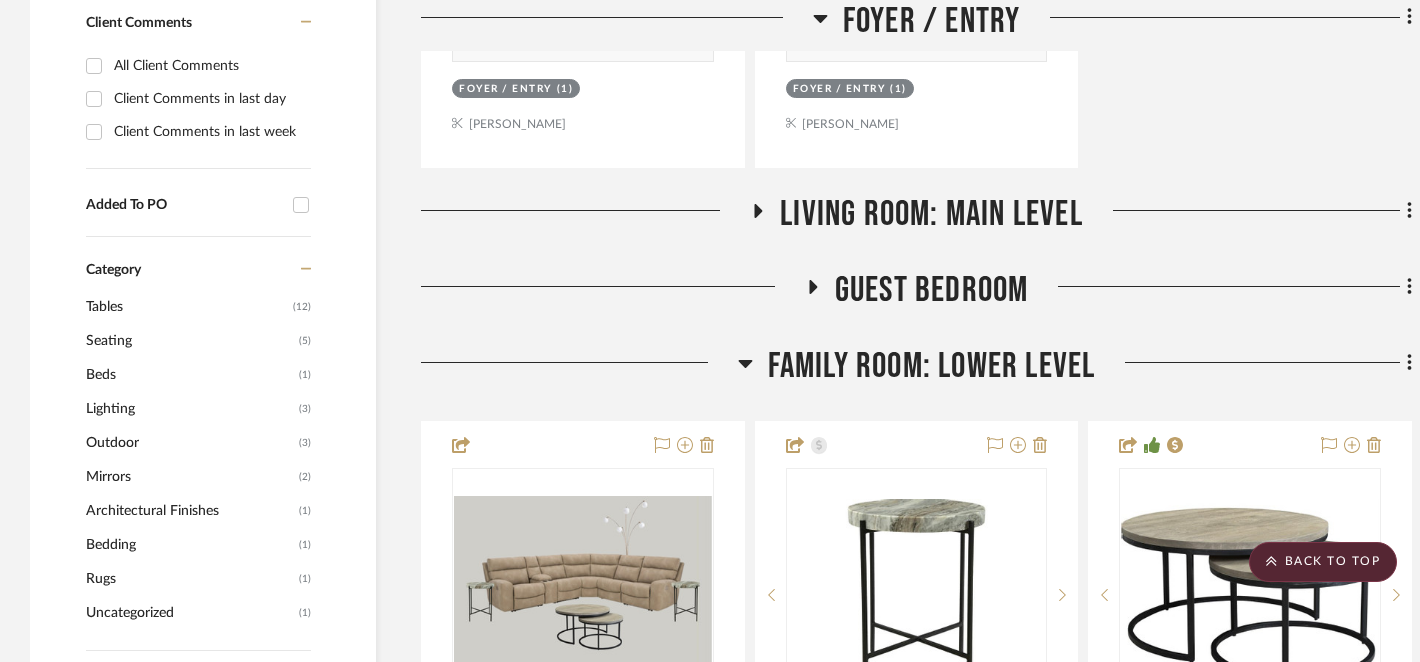 click 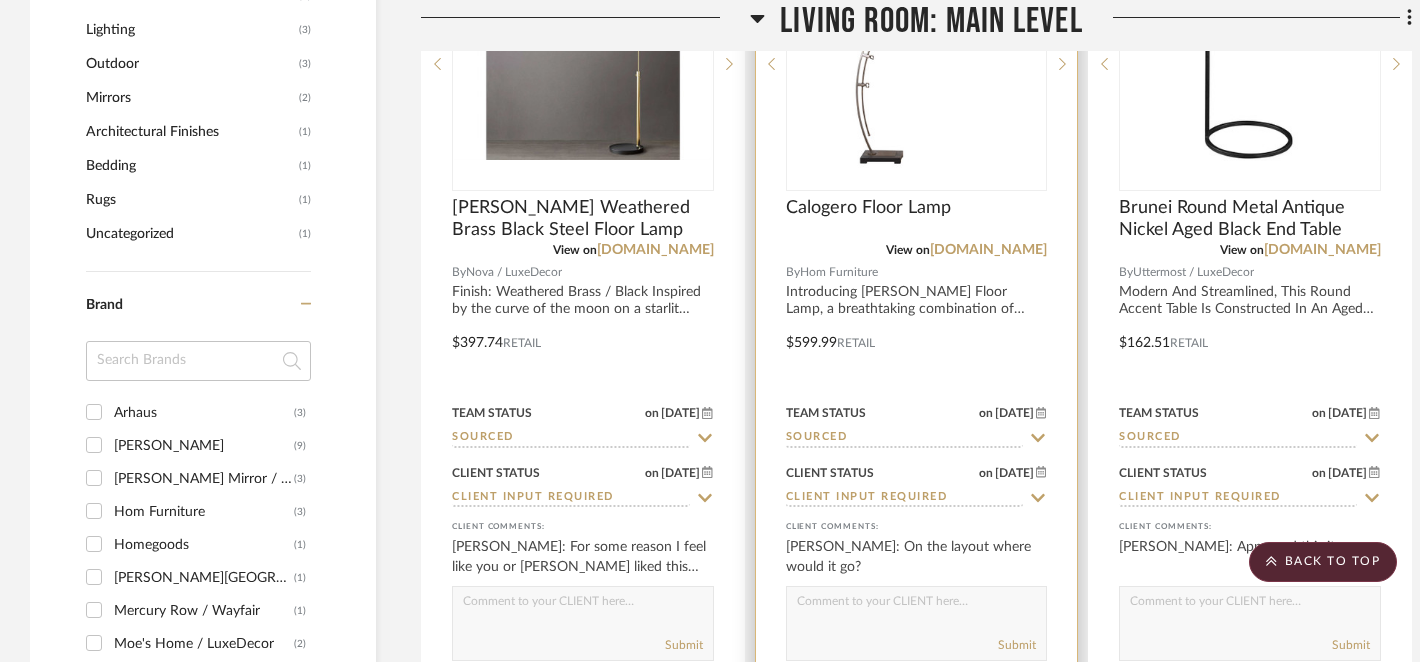 scroll, scrollTop: 1719, scrollLeft: 0, axis: vertical 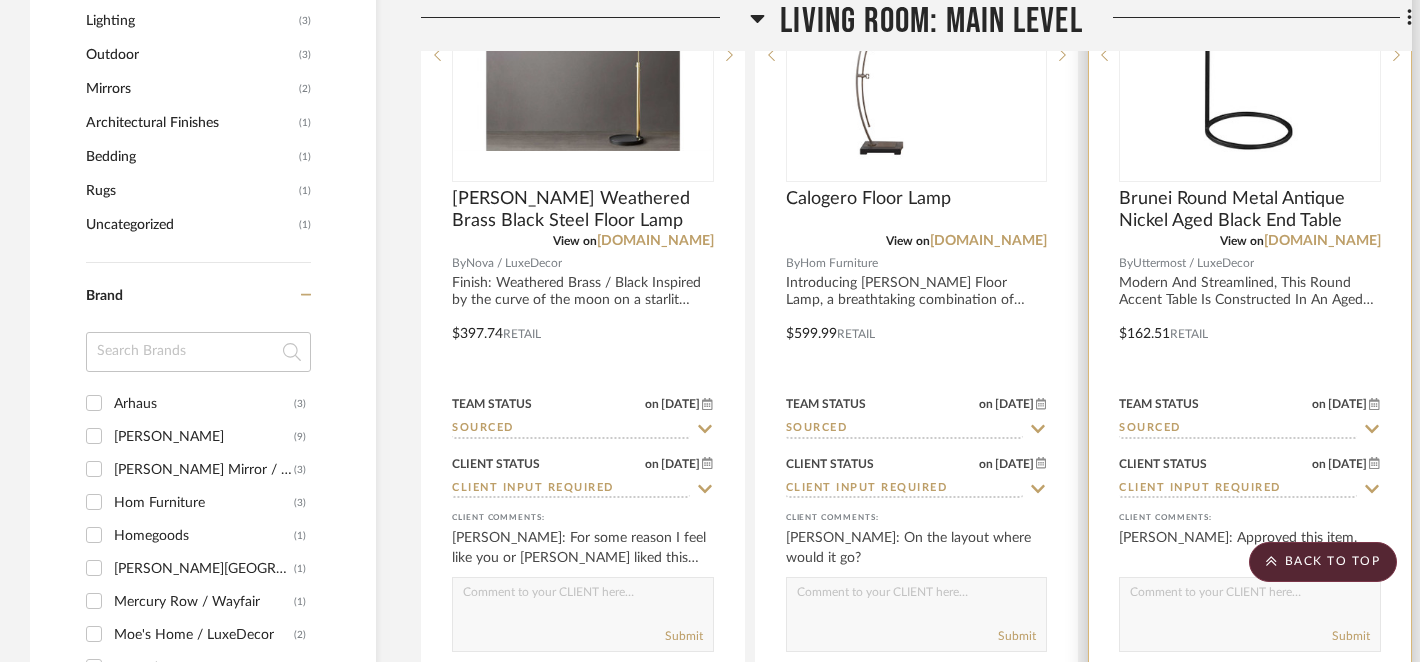 click 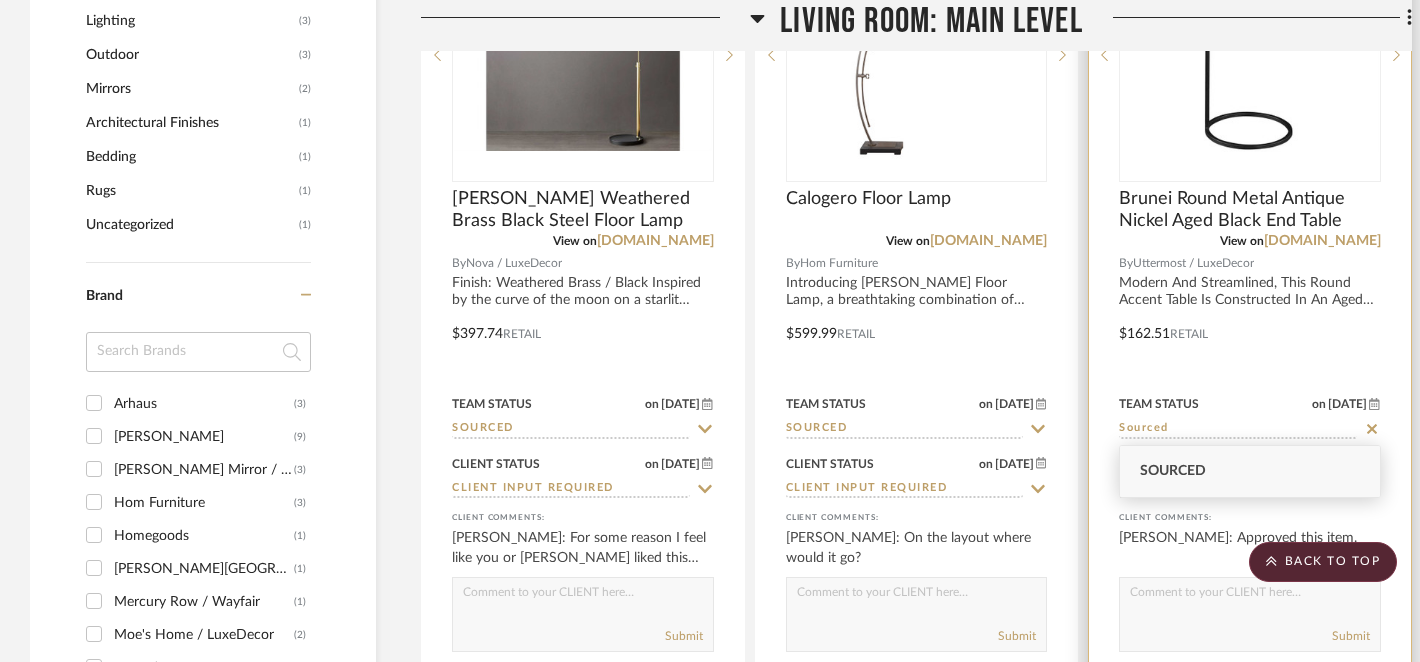 click 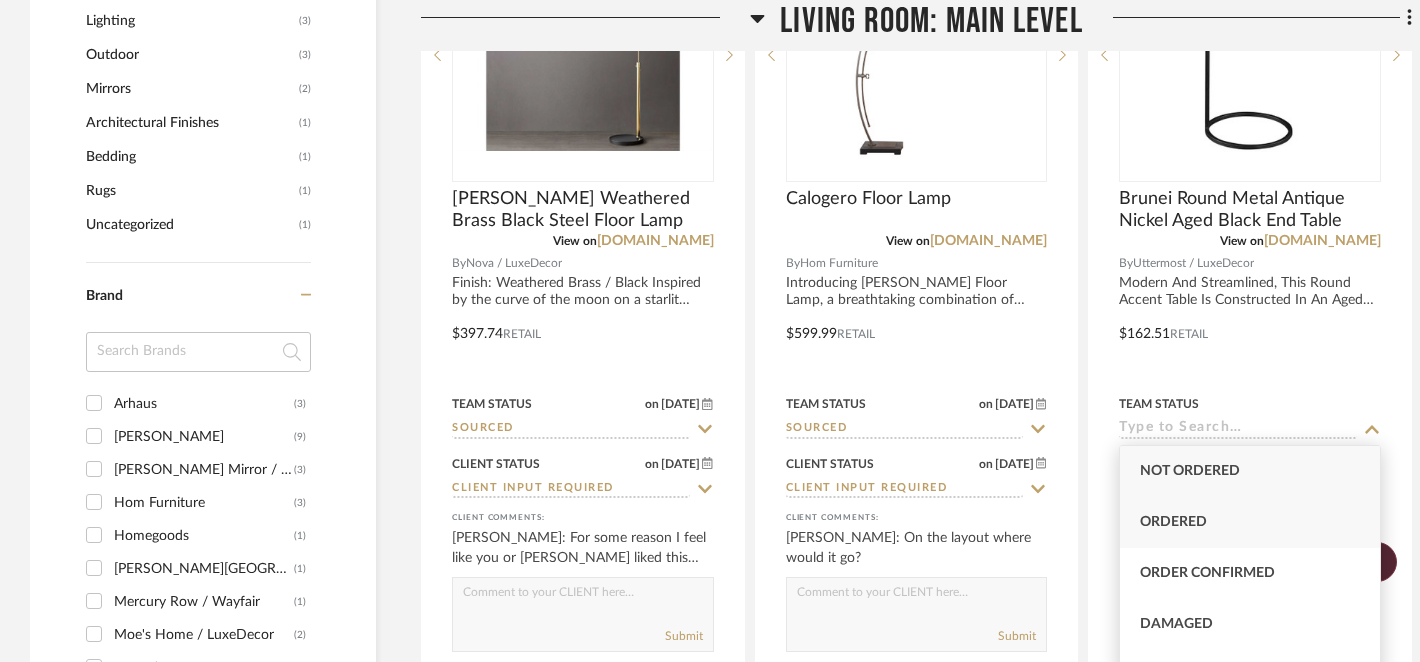 click on "Ordered" at bounding box center (1173, 522) 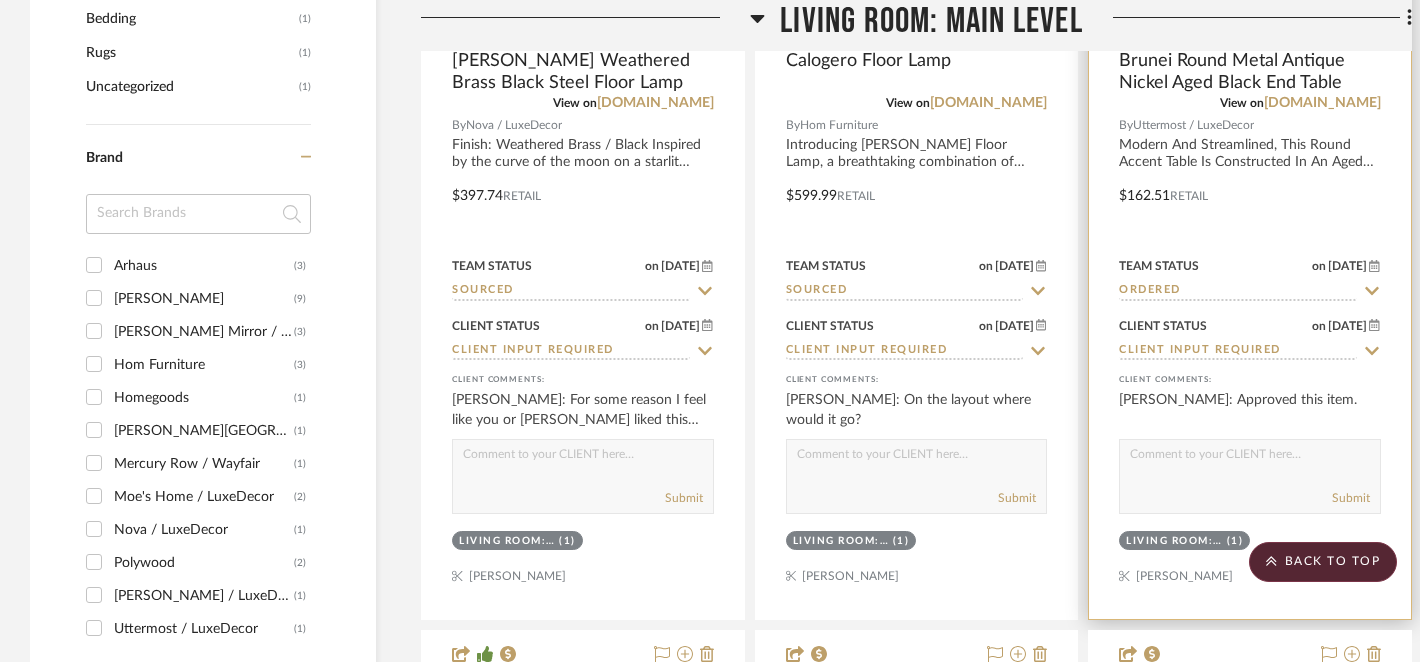 scroll, scrollTop: 1921, scrollLeft: 0, axis: vertical 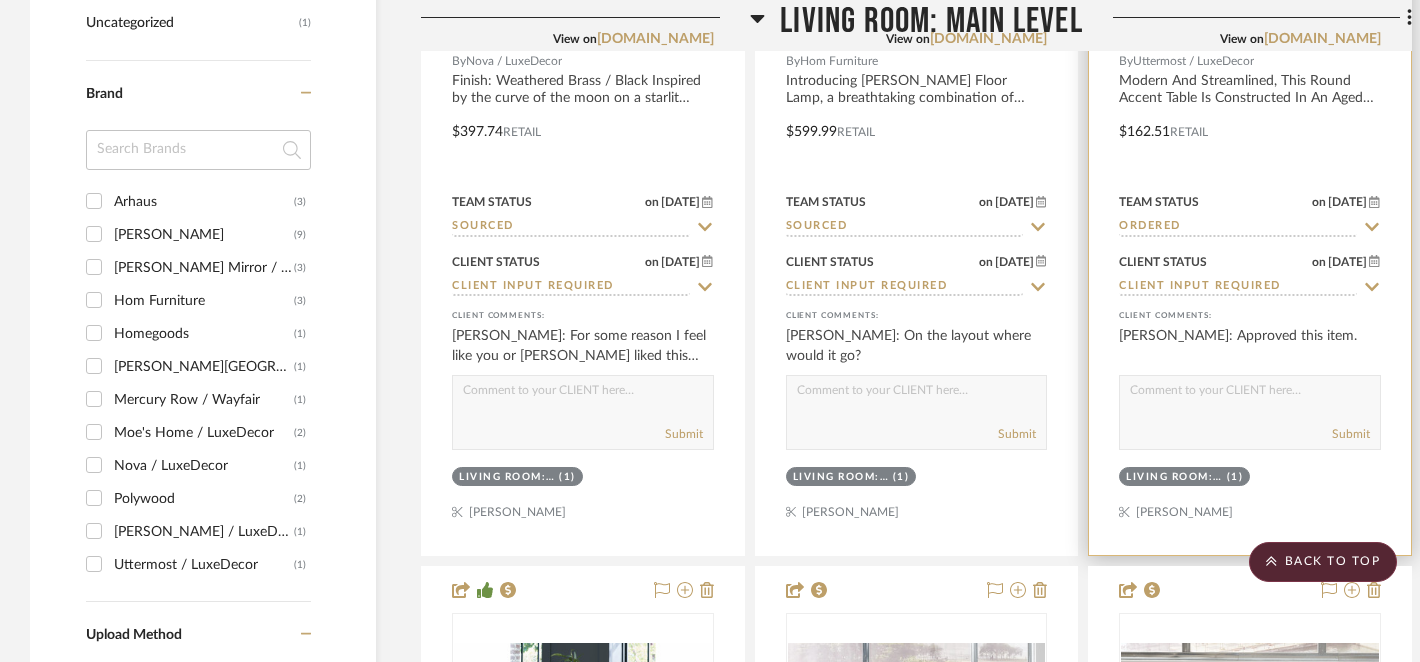 click 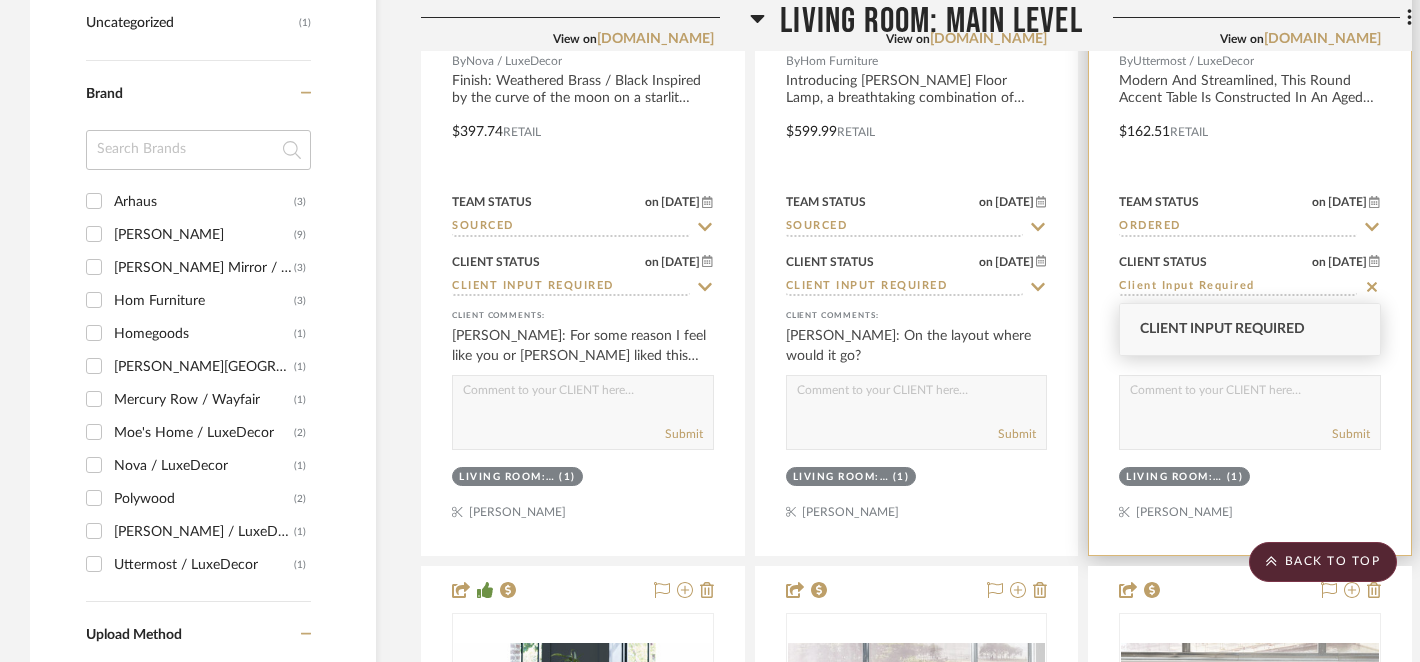 click 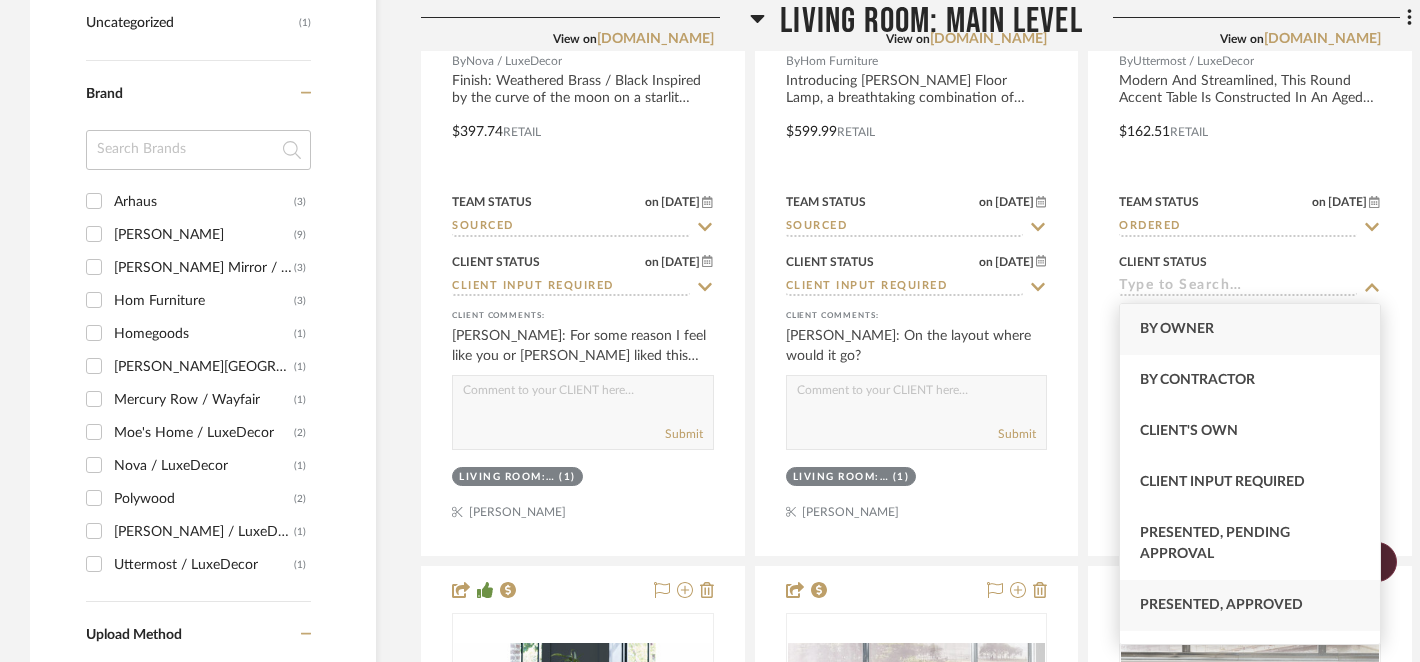 click on "Presented, Approved" at bounding box center (1221, 605) 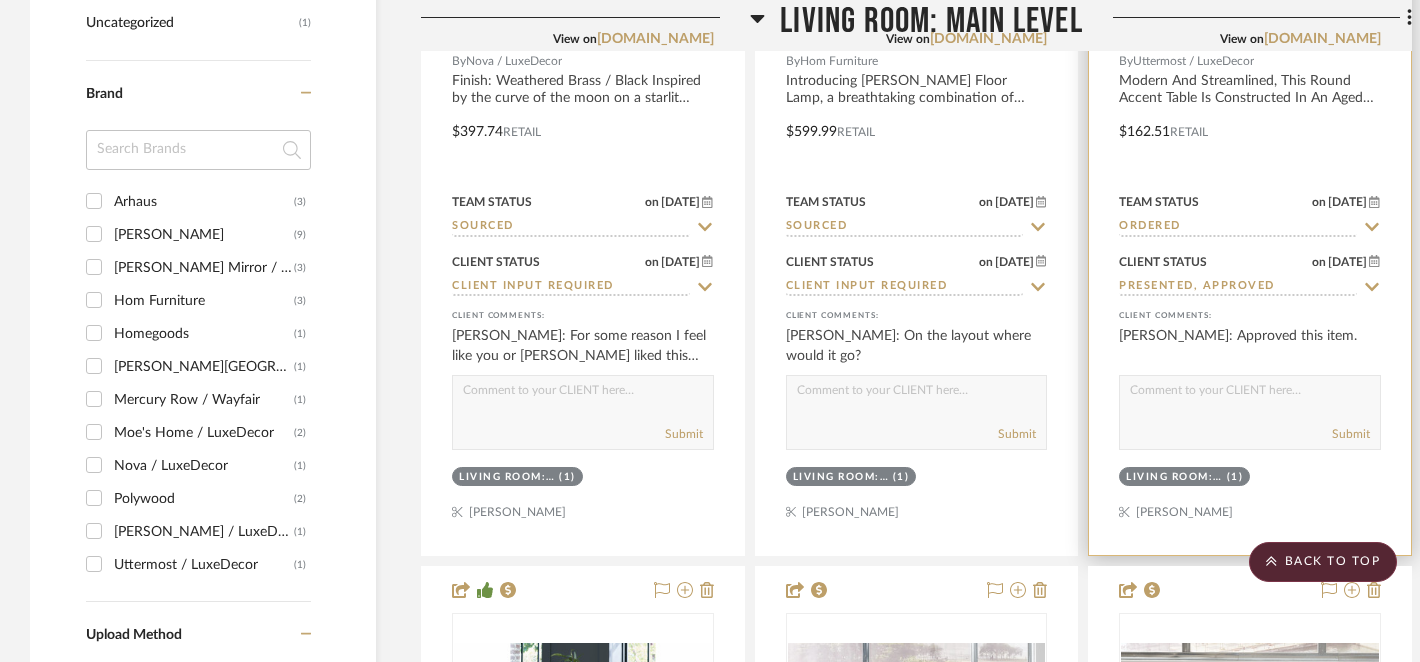 click at bounding box center [1250, 395] 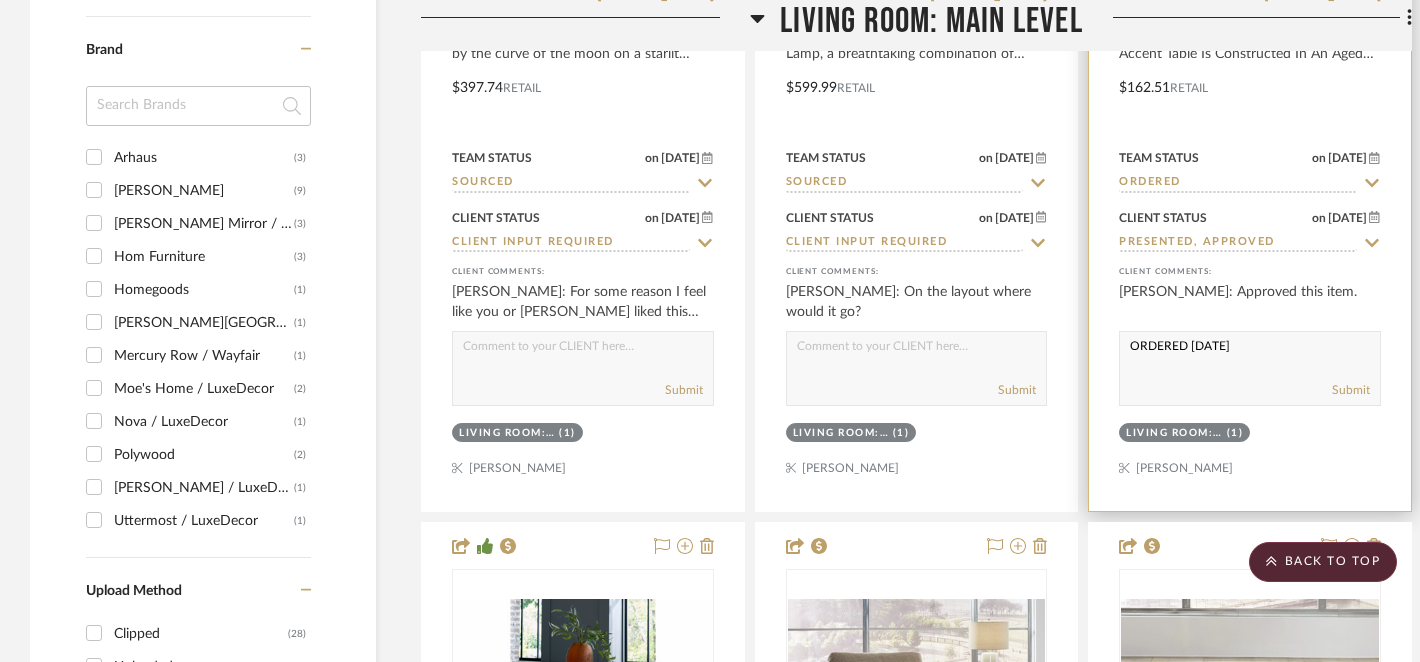 scroll, scrollTop: 2020, scrollLeft: 0, axis: vertical 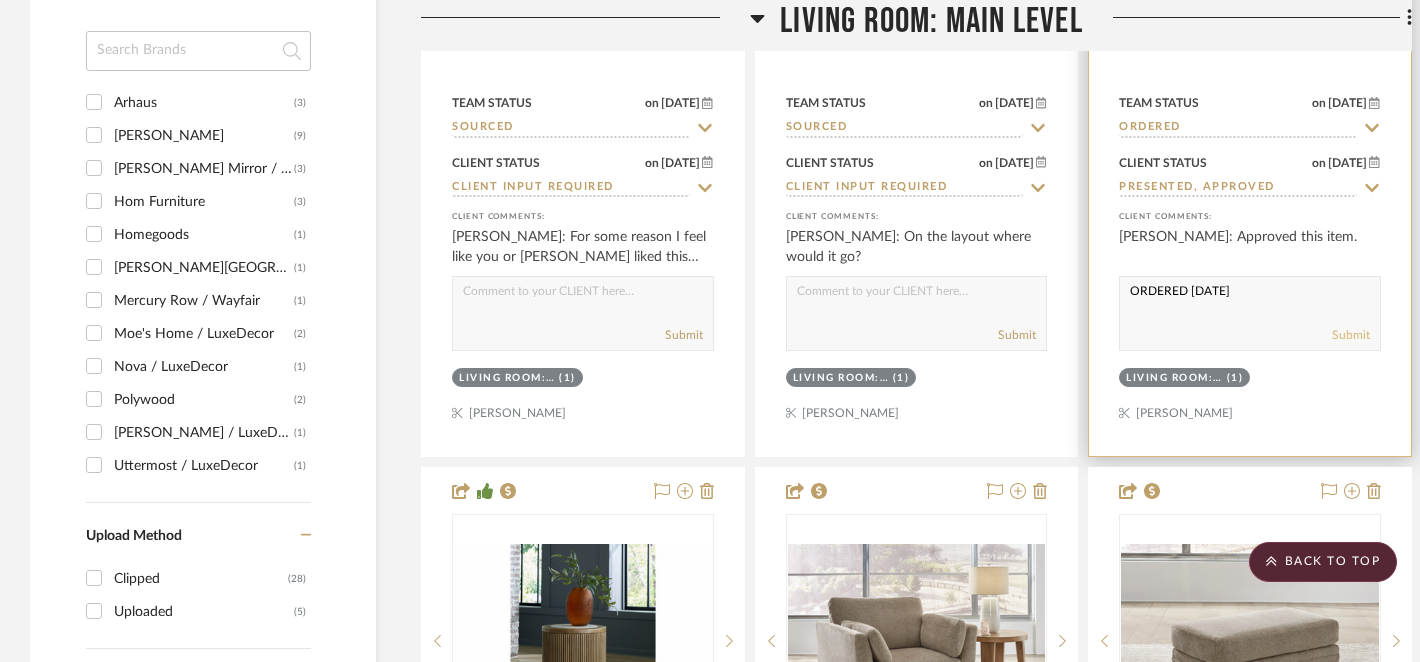 type on "ORDERED [DATE]" 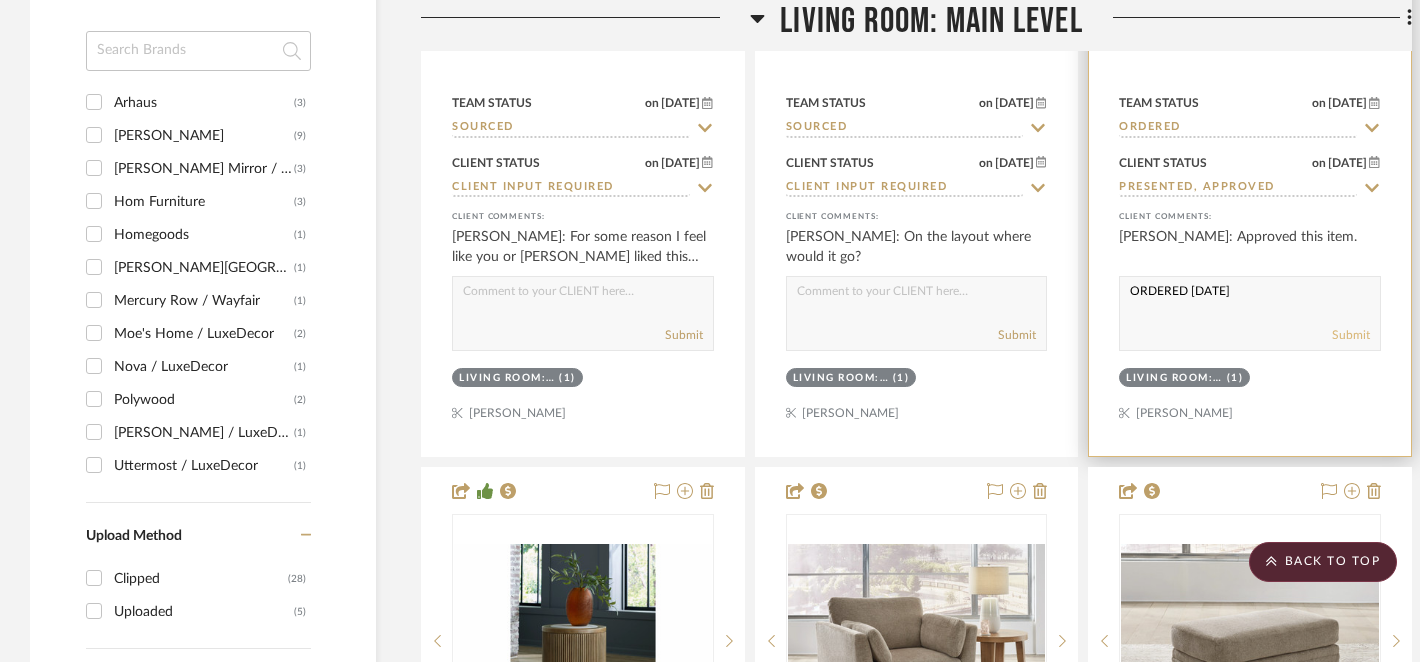 click on "Submit" at bounding box center (1351, 335) 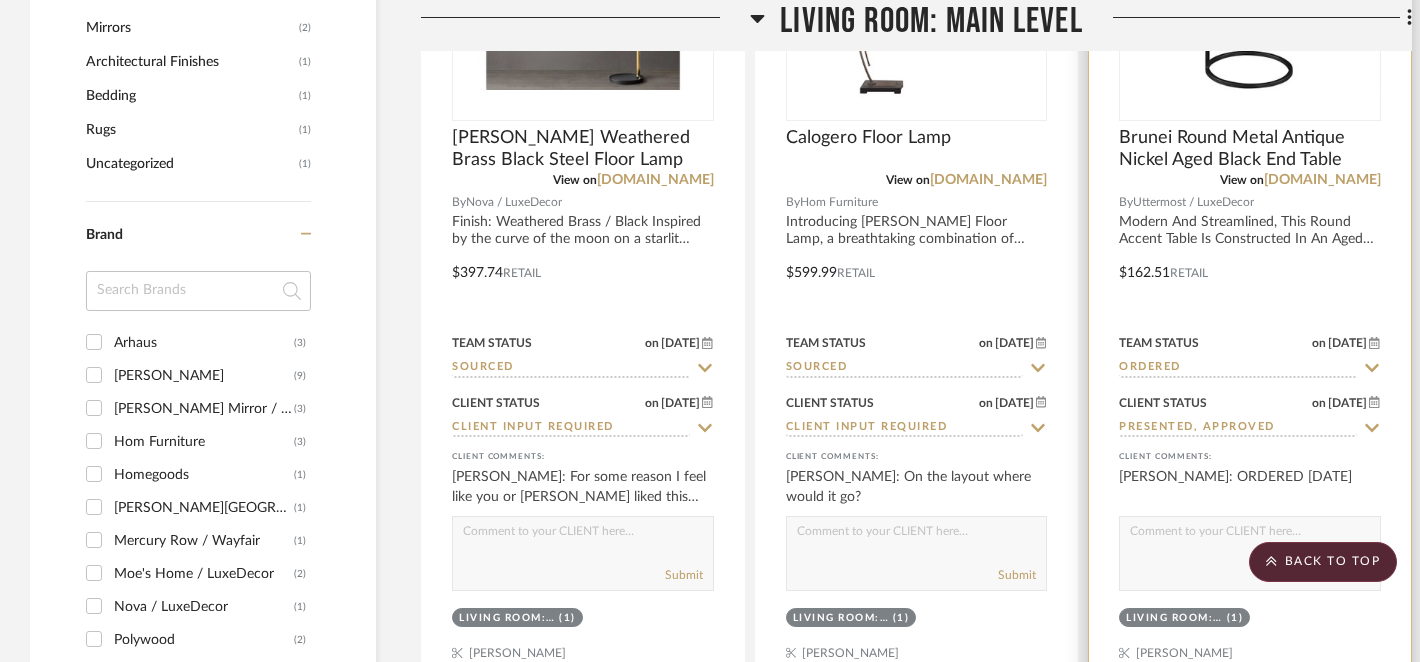 scroll, scrollTop: 1850, scrollLeft: 0, axis: vertical 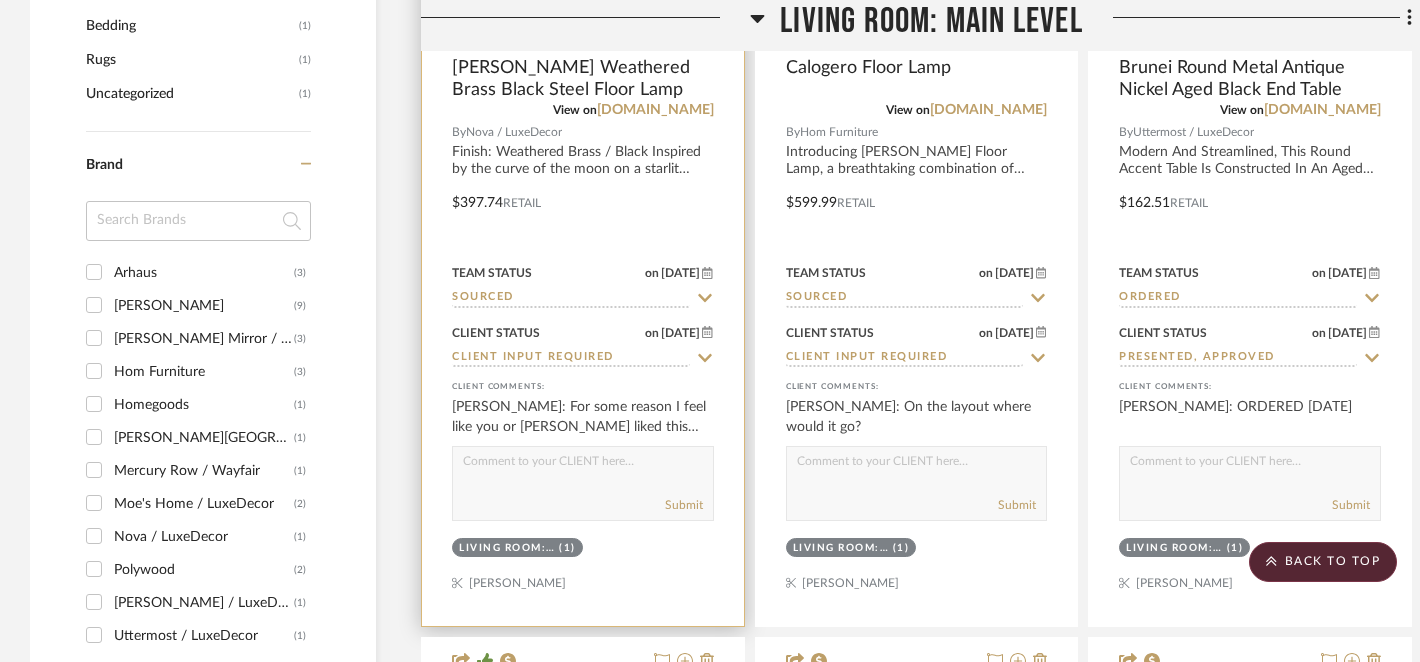 click at bounding box center [583, 466] 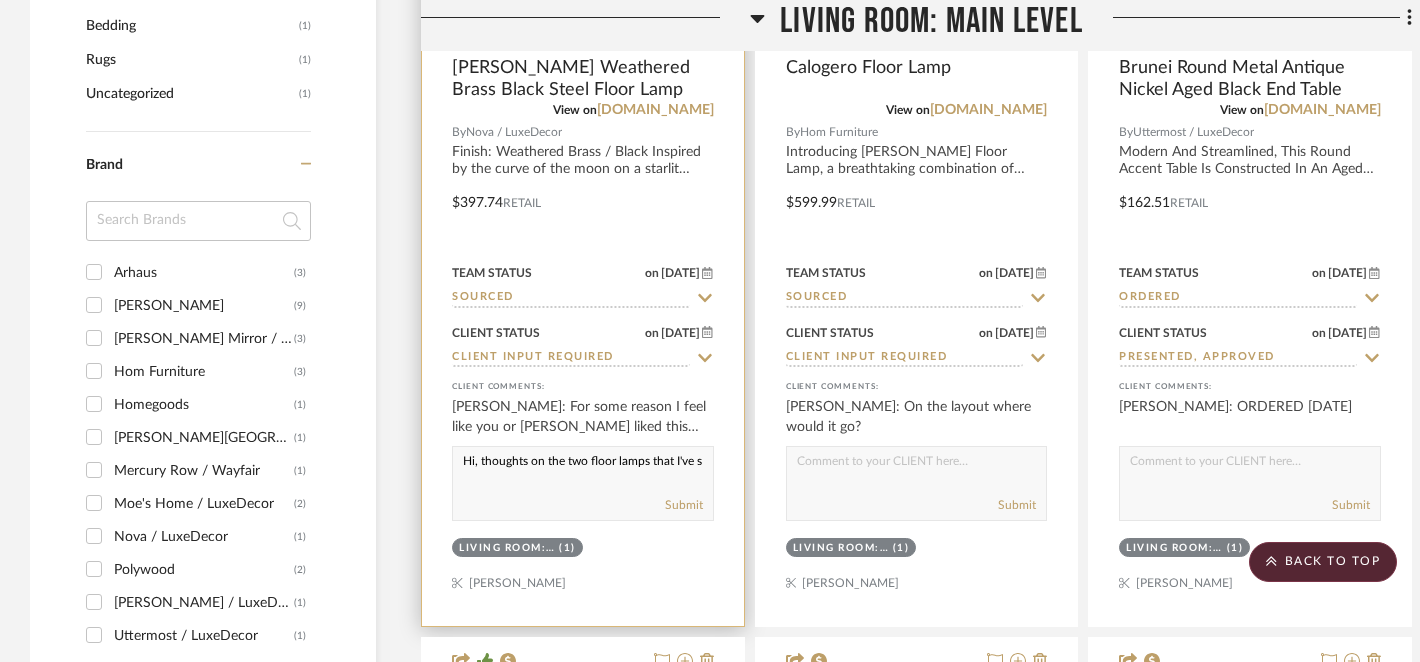 scroll, scrollTop: 1, scrollLeft: 0, axis: vertical 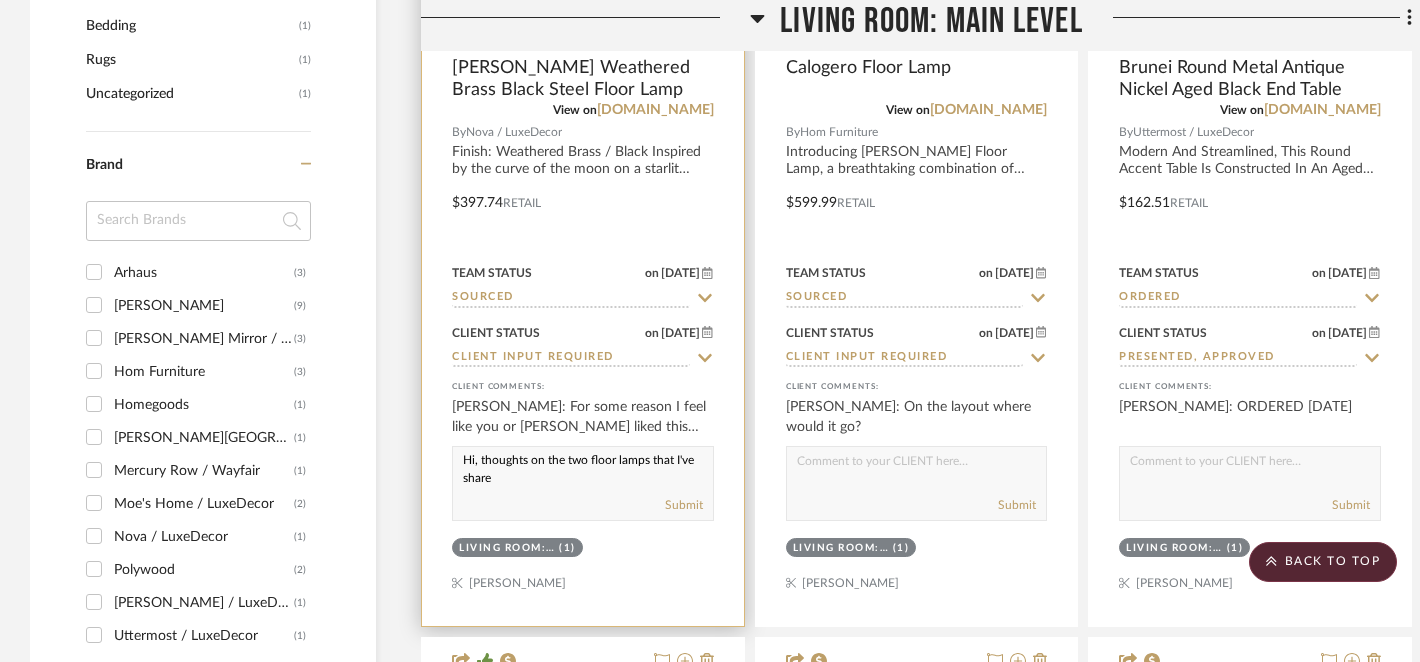 type on "Hi, thoughts on the two floor lamps that I've shared" 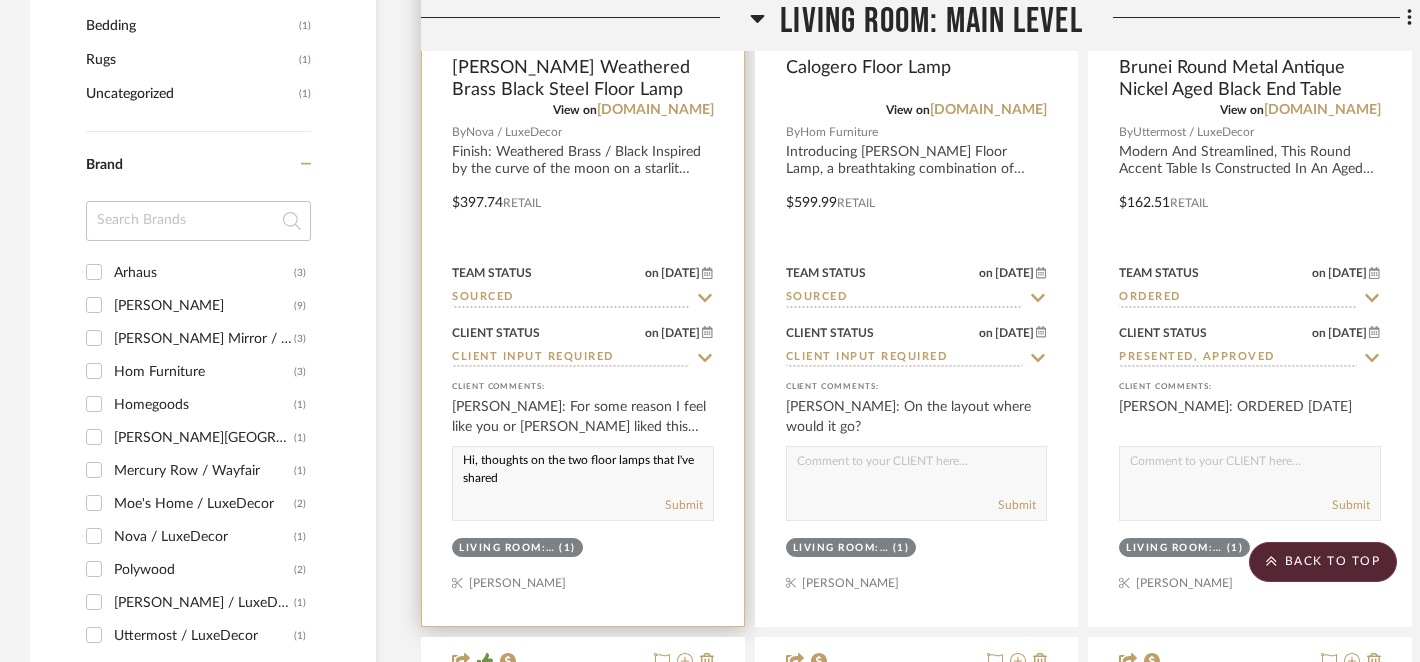 scroll, scrollTop: 8, scrollLeft: 0, axis: vertical 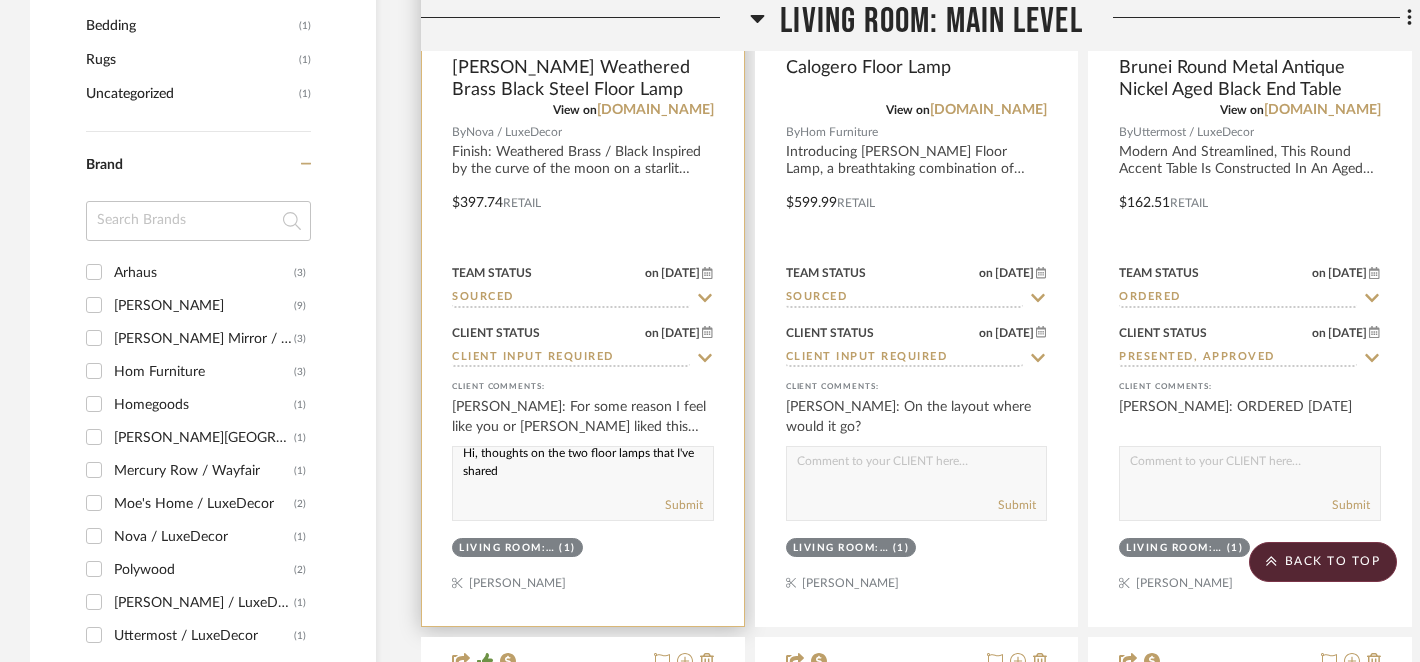 drag, startPoint x: 463, startPoint y: 463, endPoint x: 521, endPoint y: 490, distance: 63.97656 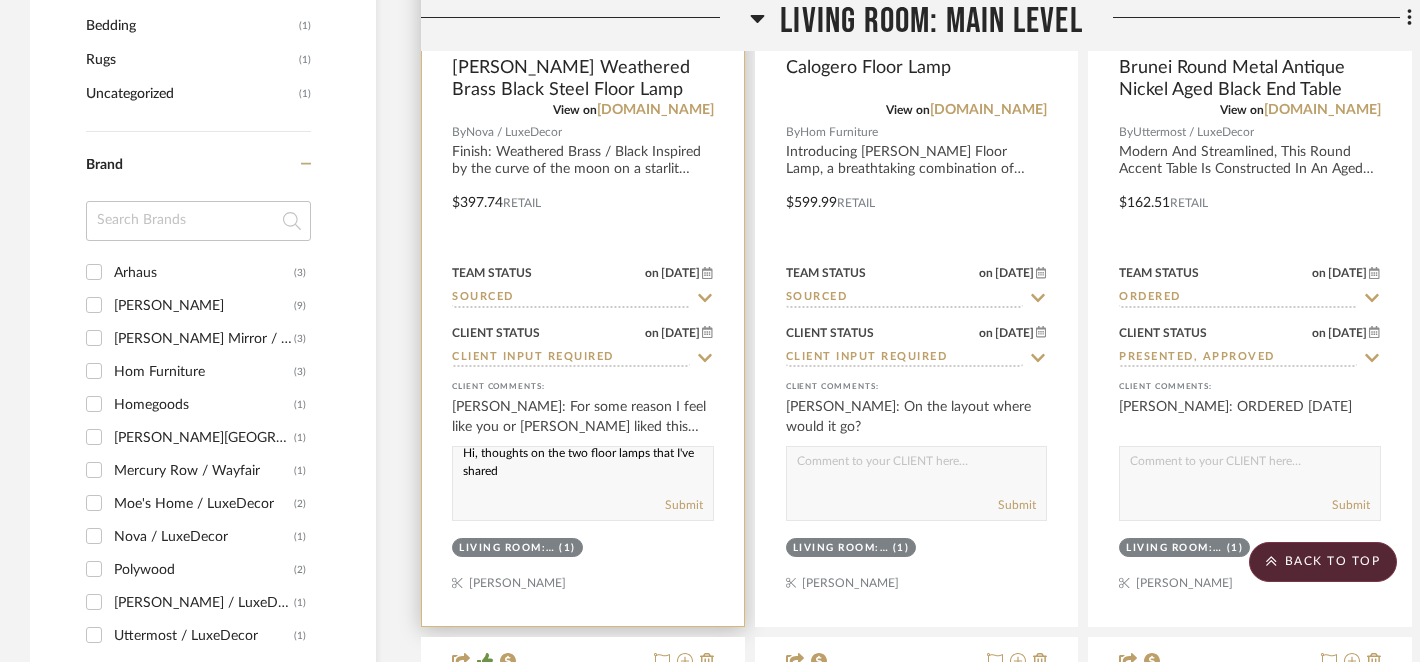 type 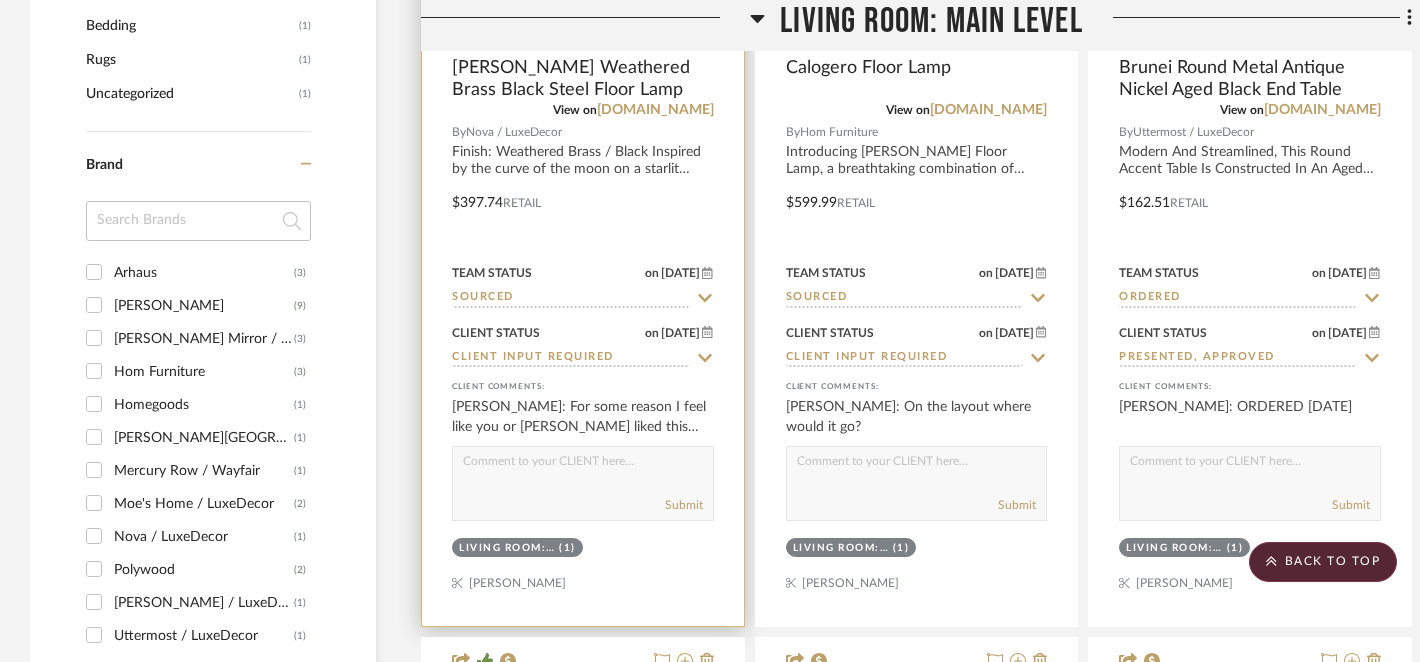 scroll, scrollTop: 0, scrollLeft: 0, axis: both 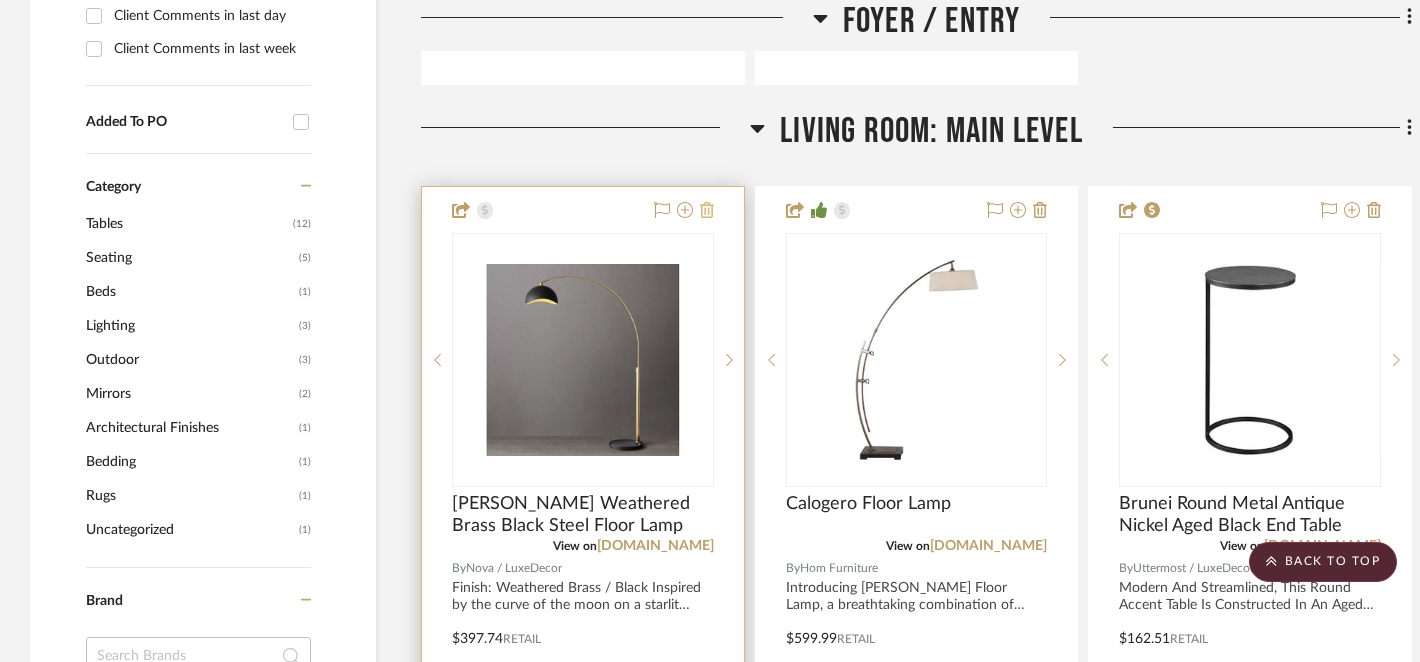 click 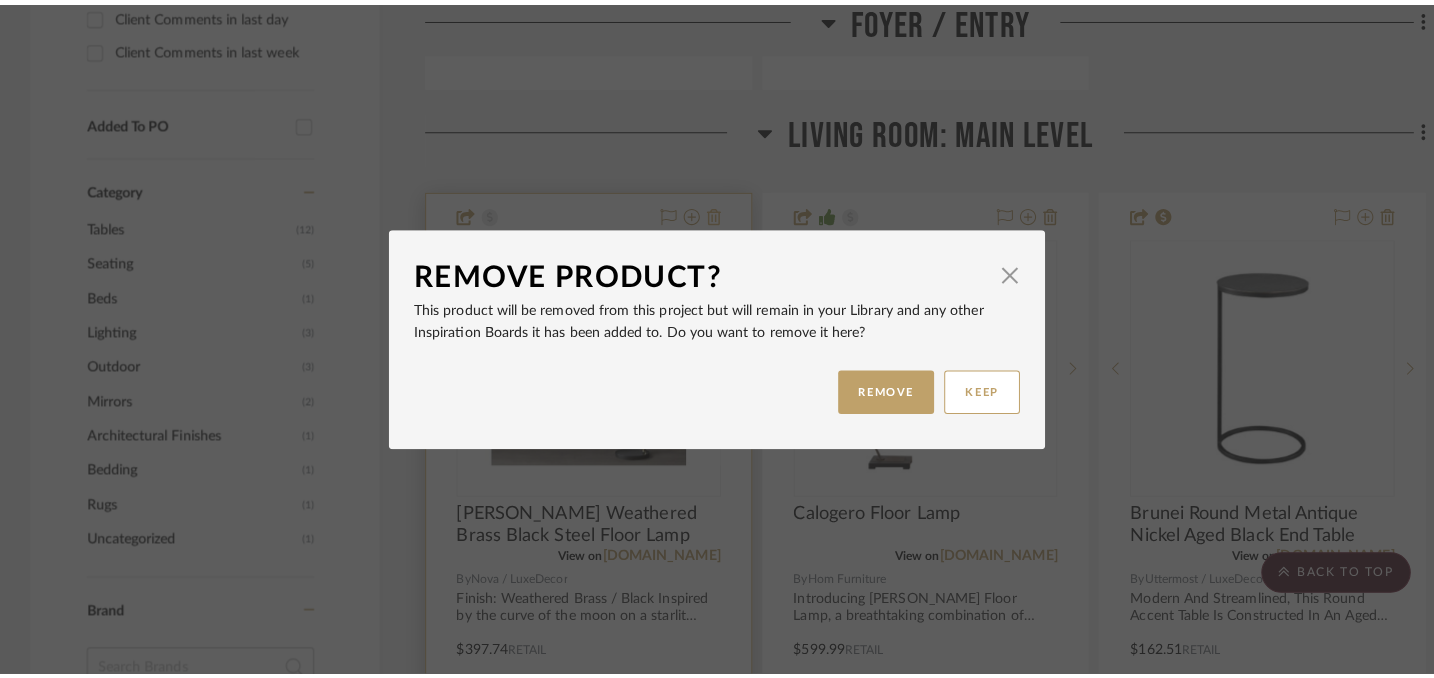 scroll, scrollTop: 0, scrollLeft: 0, axis: both 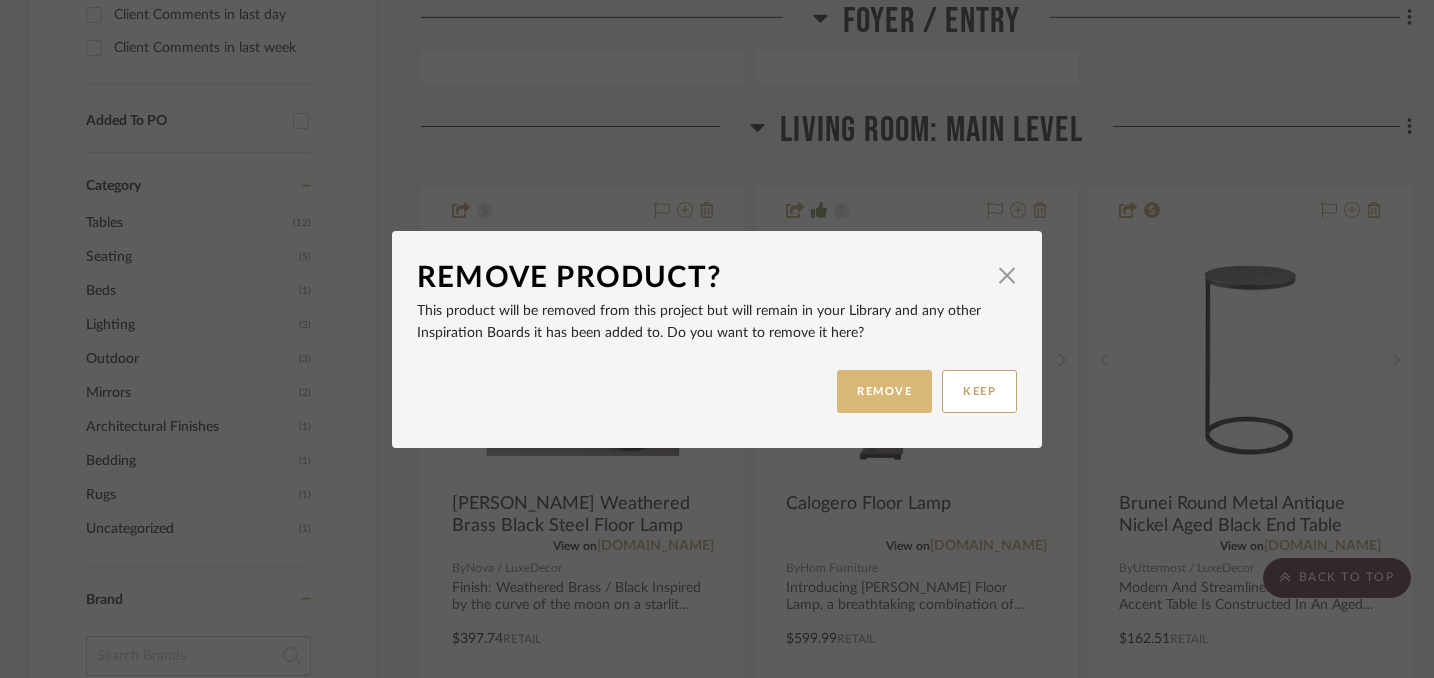 click on "REMOVE" at bounding box center [884, 391] 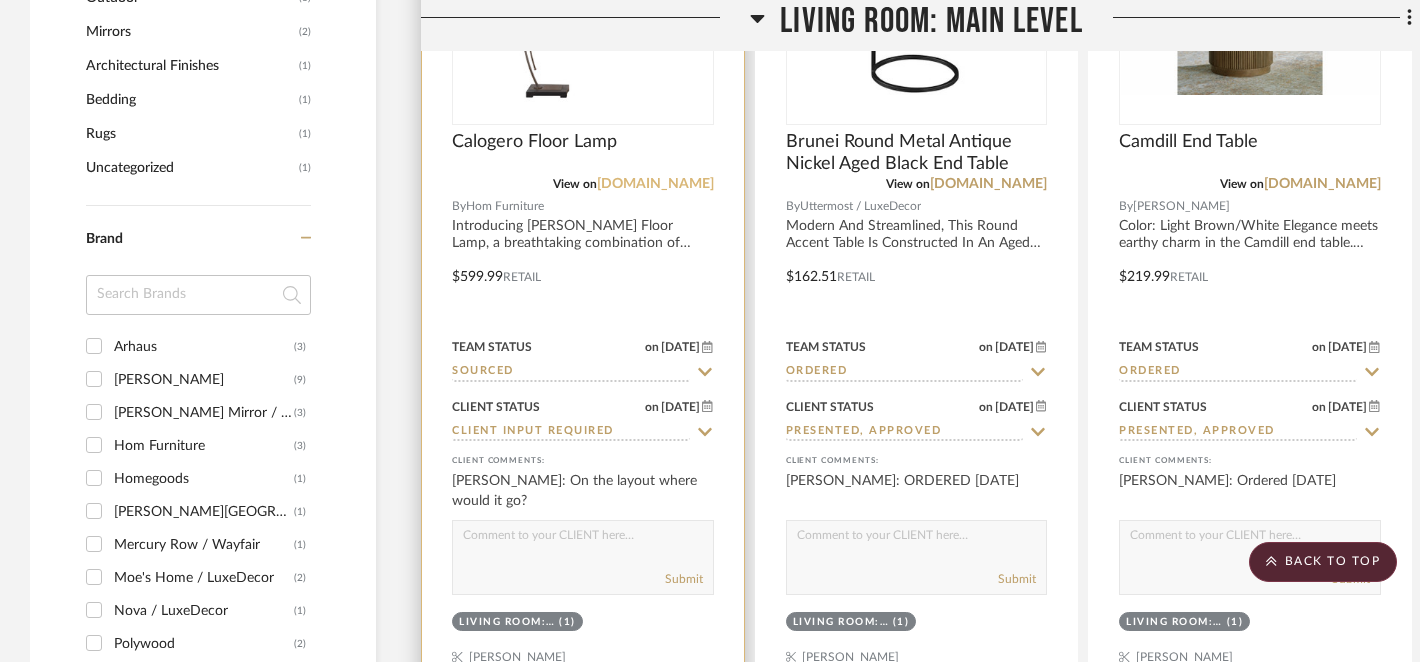 scroll, scrollTop: 1786, scrollLeft: 0, axis: vertical 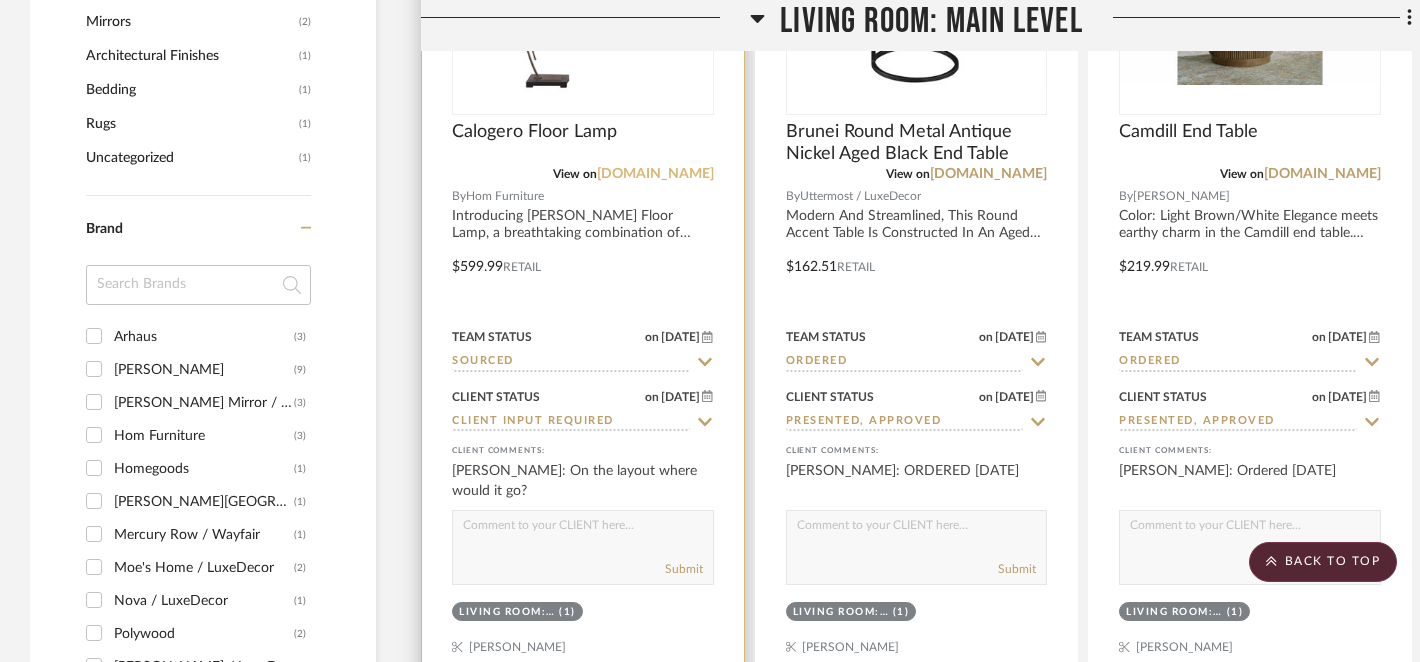 click on "Submit" at bounding box center (583, 547) 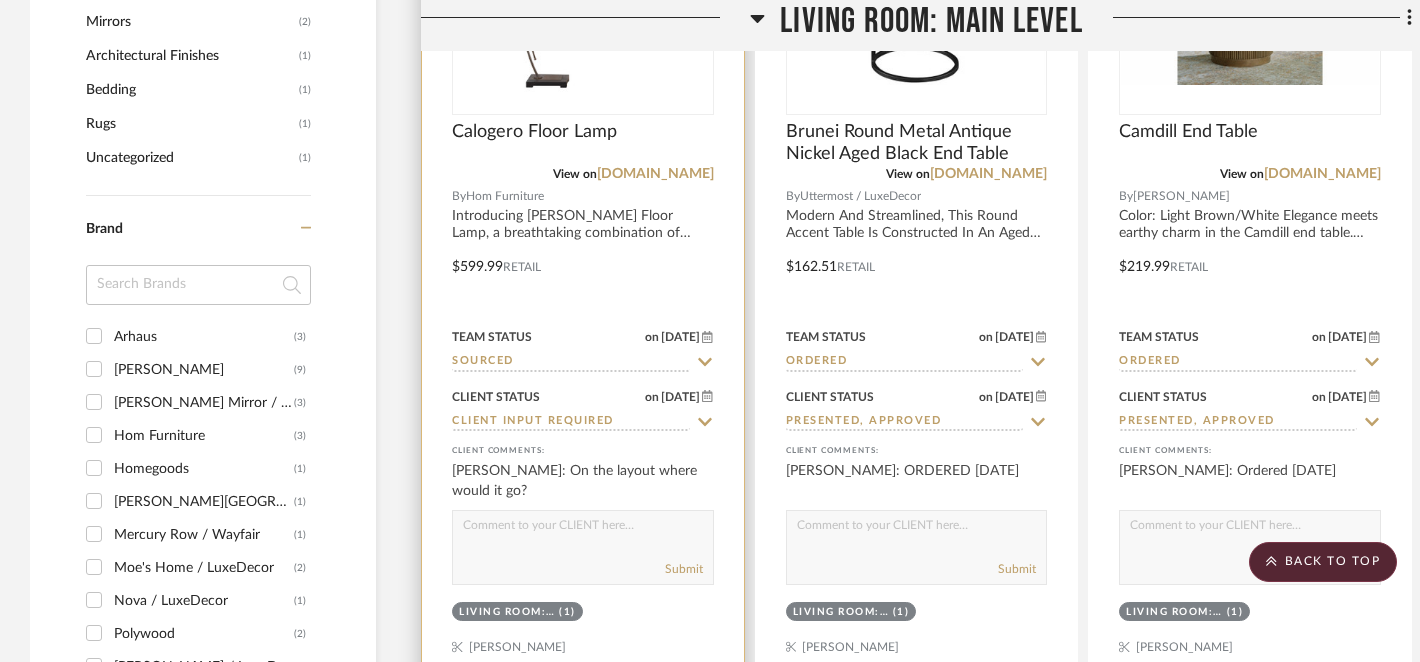 click at bounding box center (583, 530) 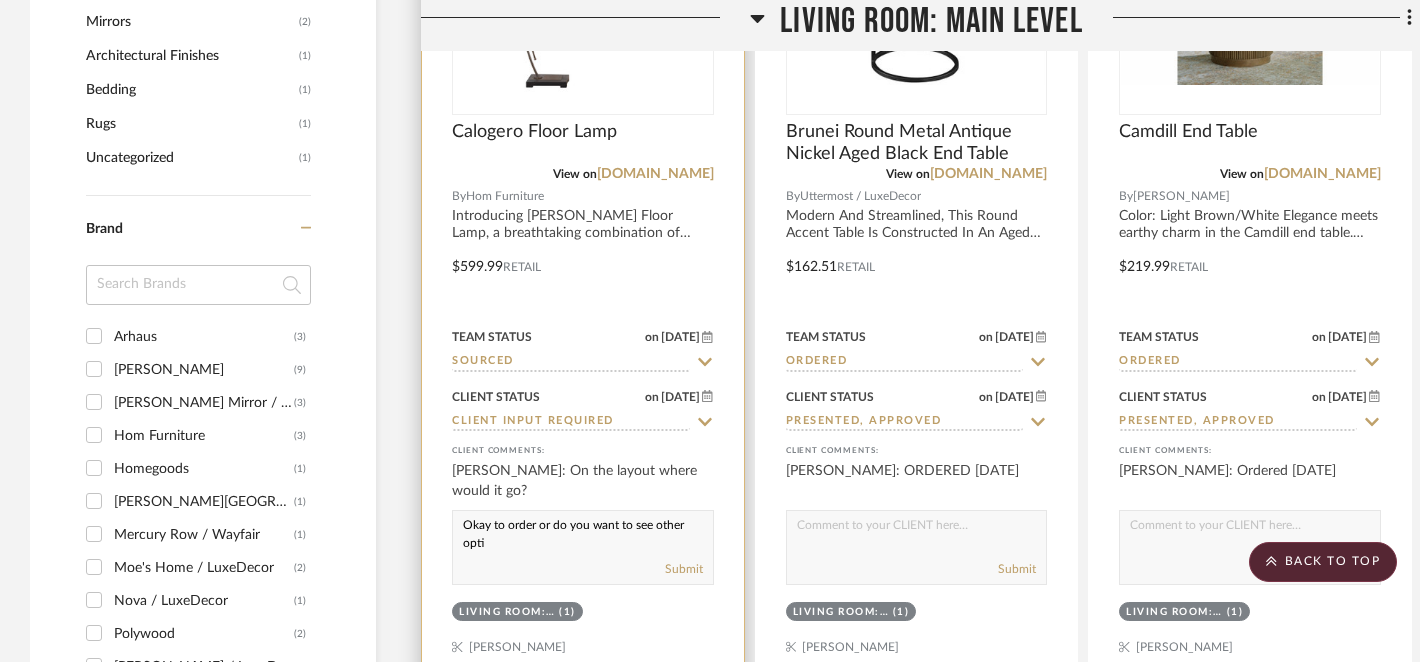scroll, scrollTop: 1, scrollLeft: 0, axis: vertical 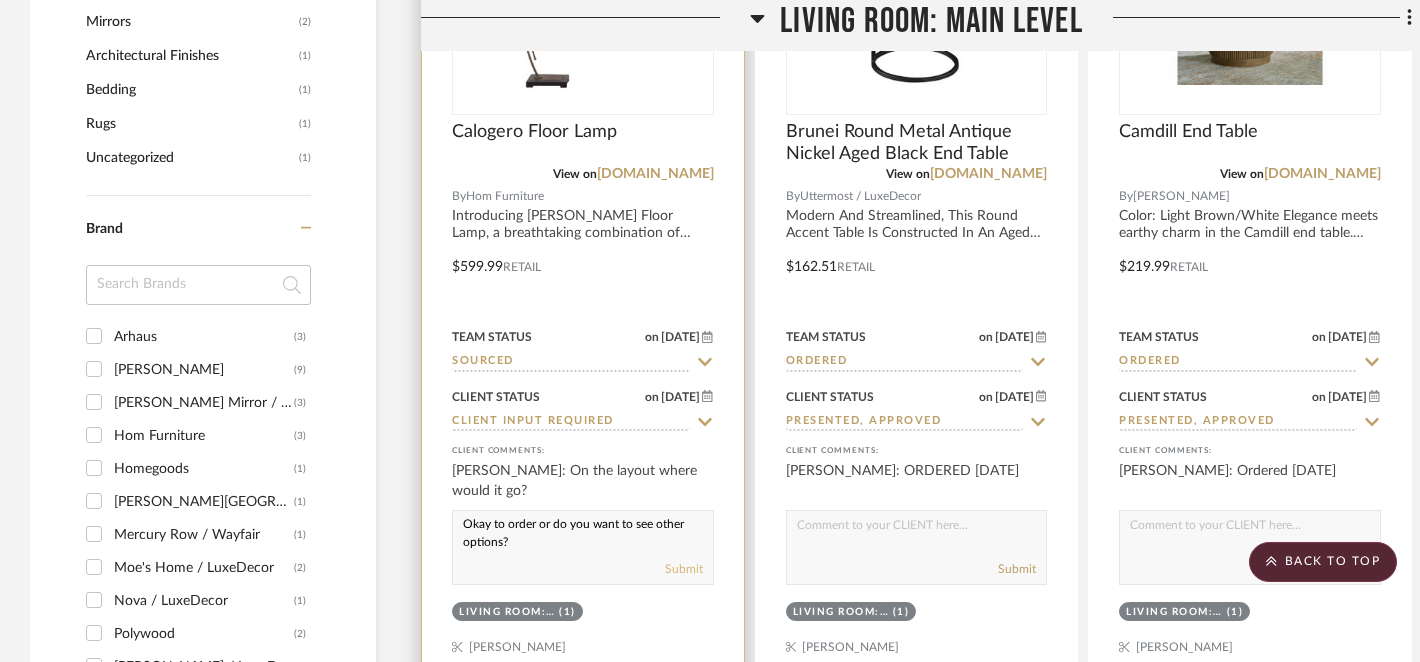 type on "Okay to order or do you want to see other options?" 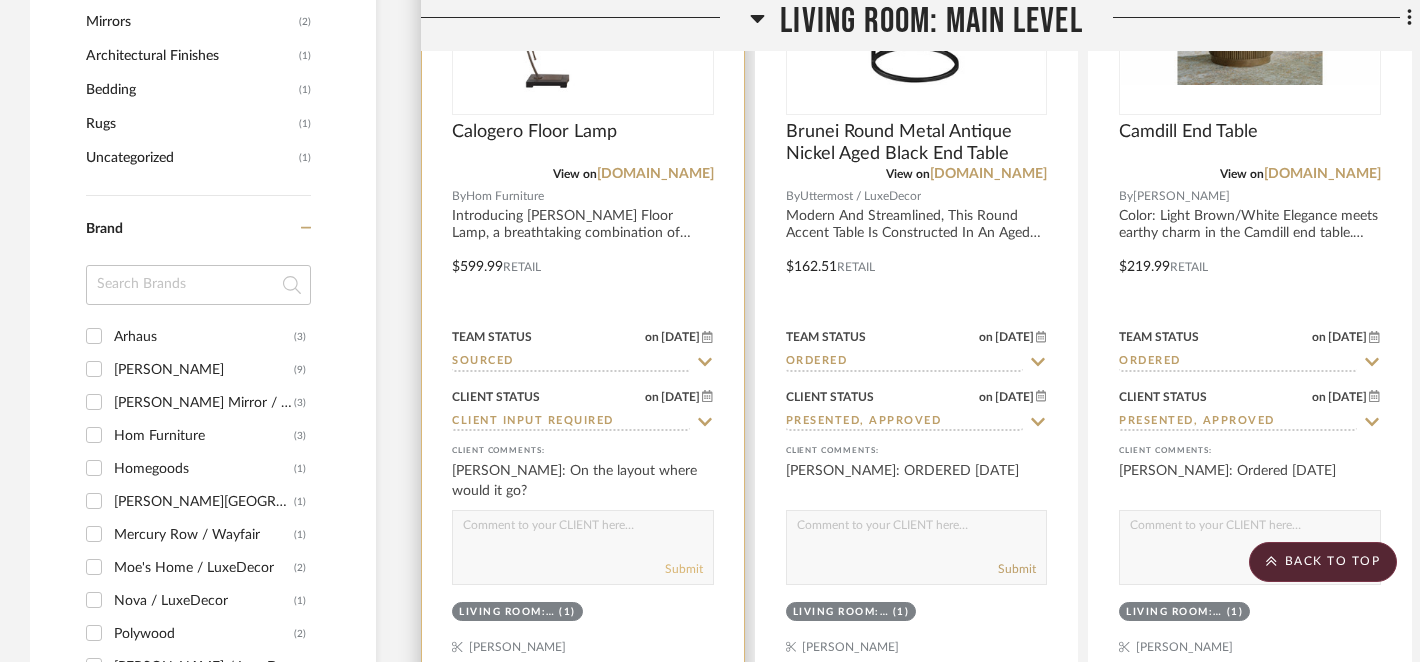 scroll, scrollTop: 0, scrollLeft: 0, axis: both 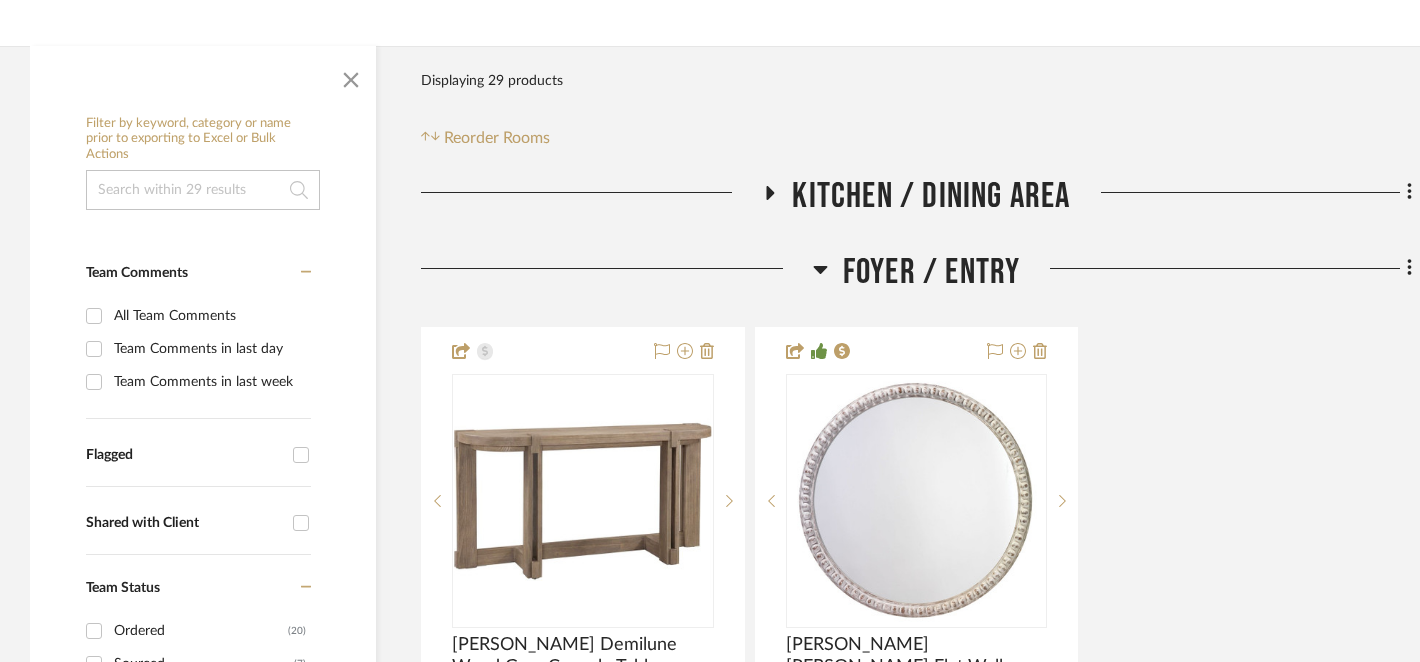 click 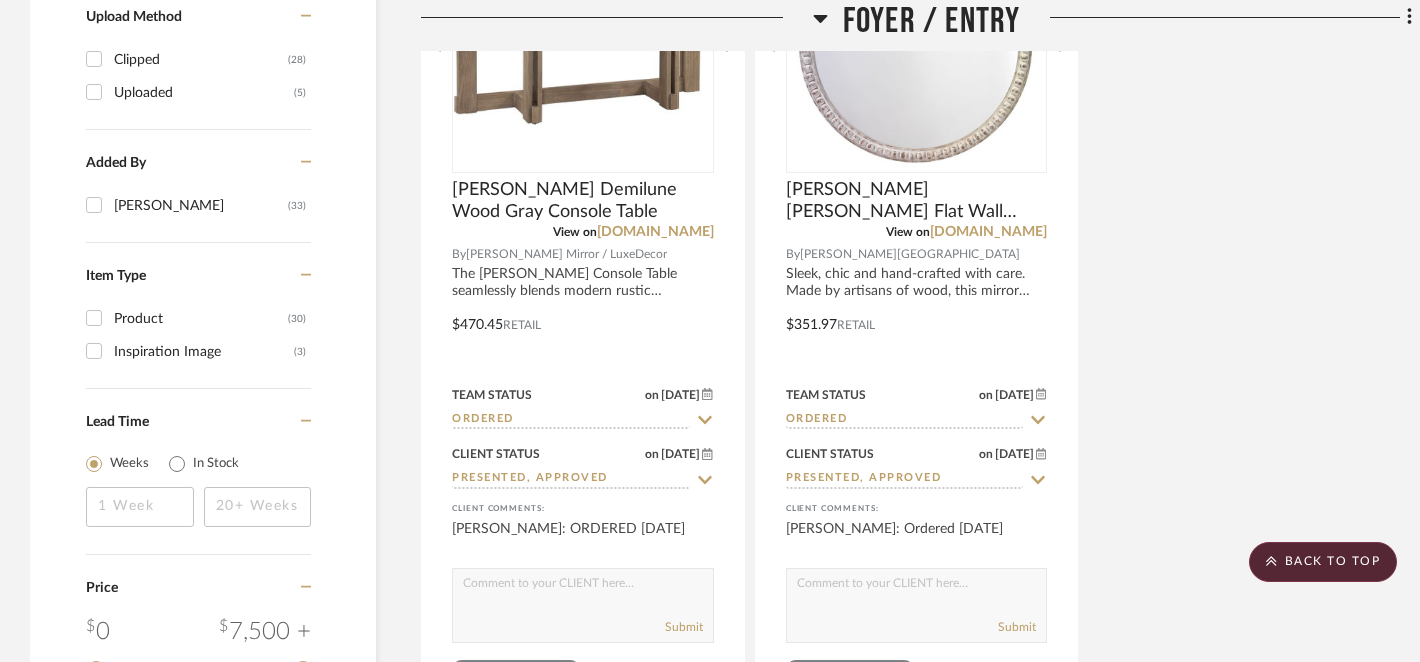scroll, scrollTop: 2545, scrollLeft: 0, axis: vertical 